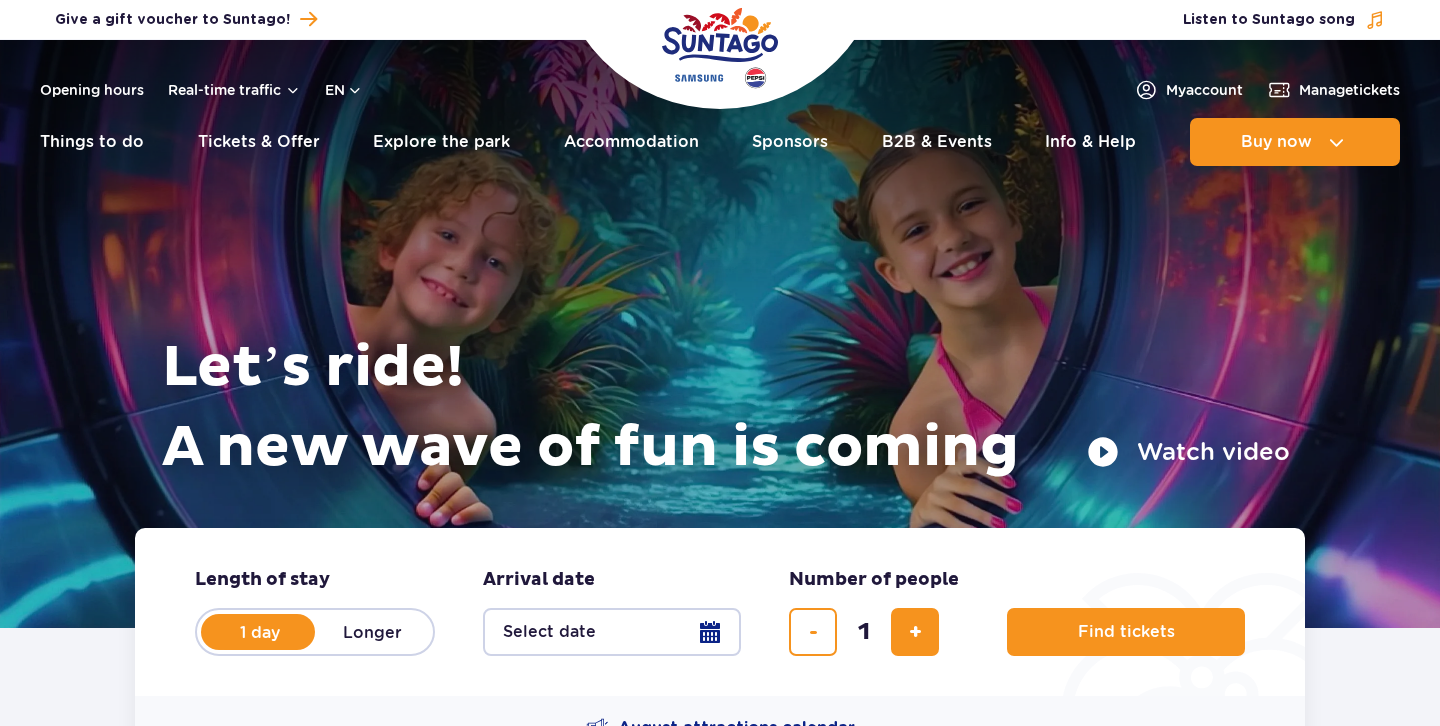 scroll, scrollTop: 0, scrollLeft: 0, axis: both 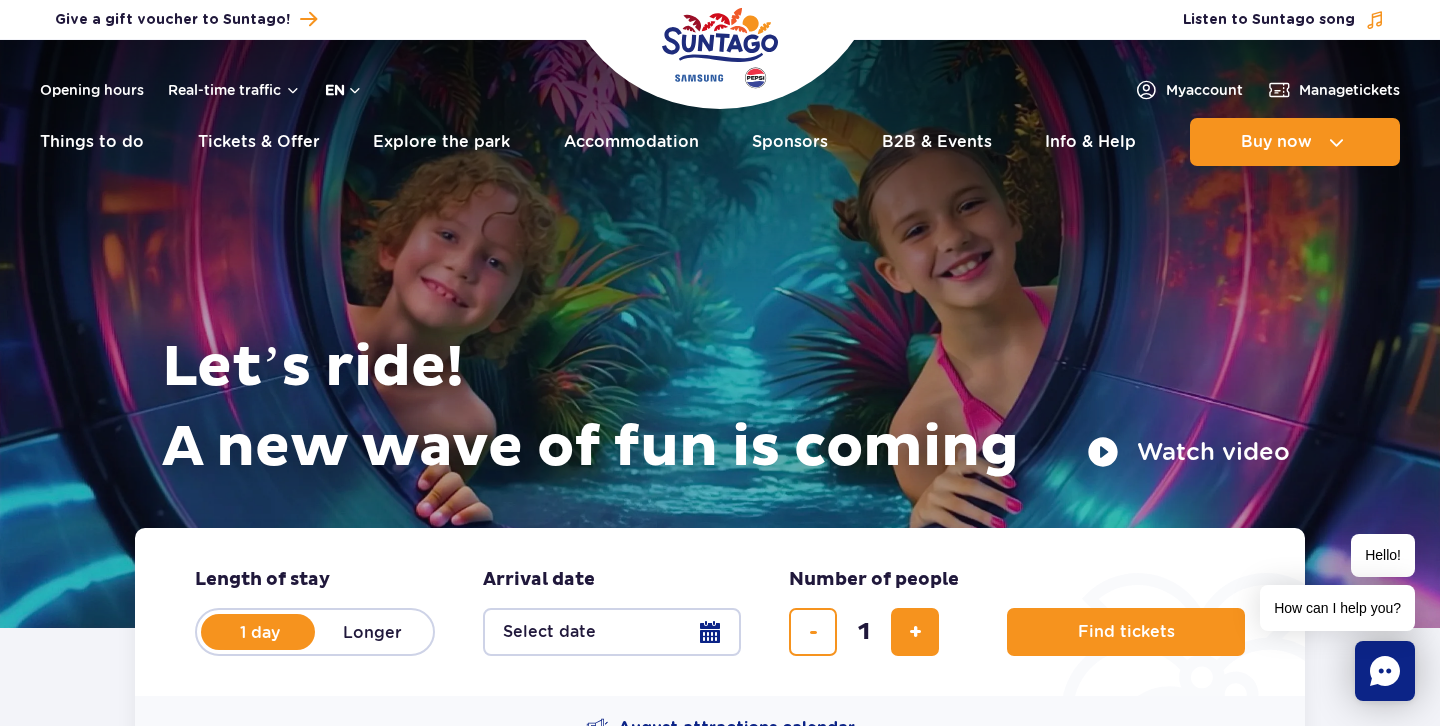 click on "en" at bounding box center (344, 90) 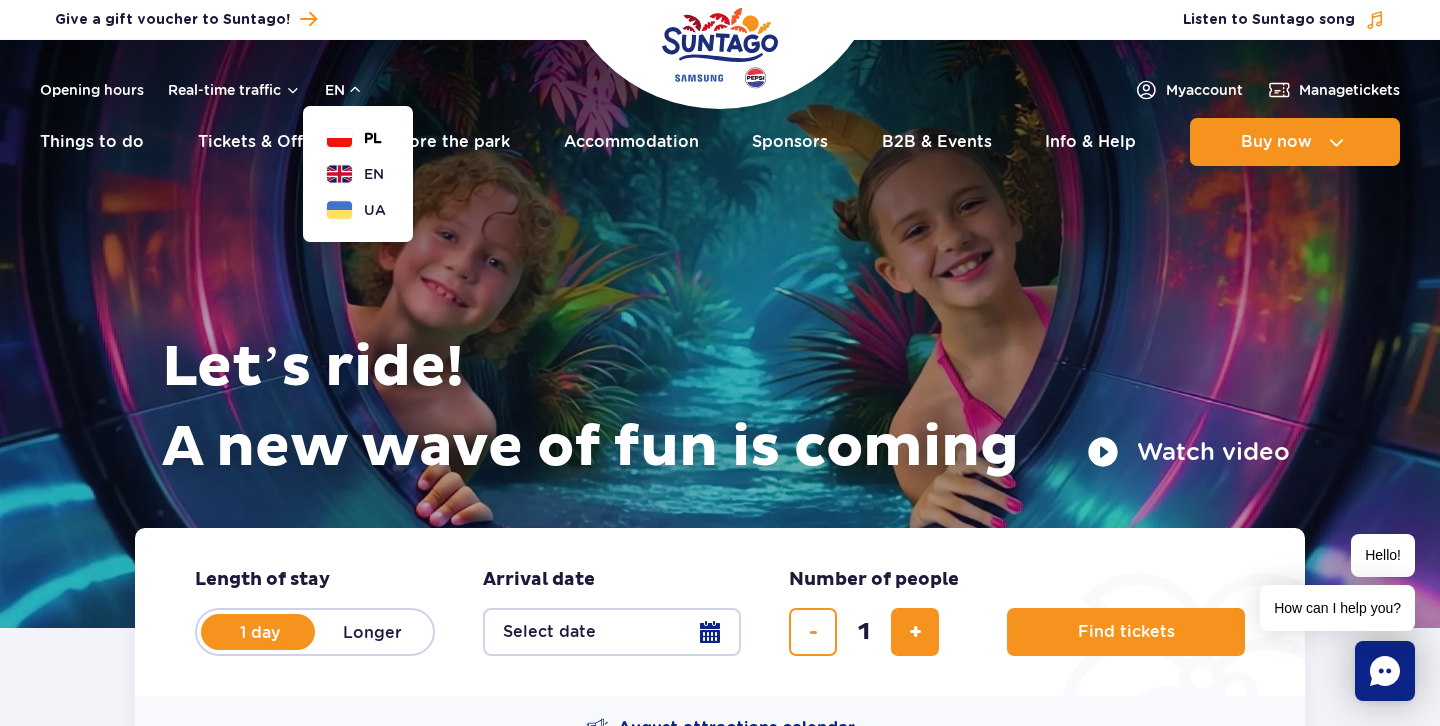 click on "PL" at bounding box center (354, 138) 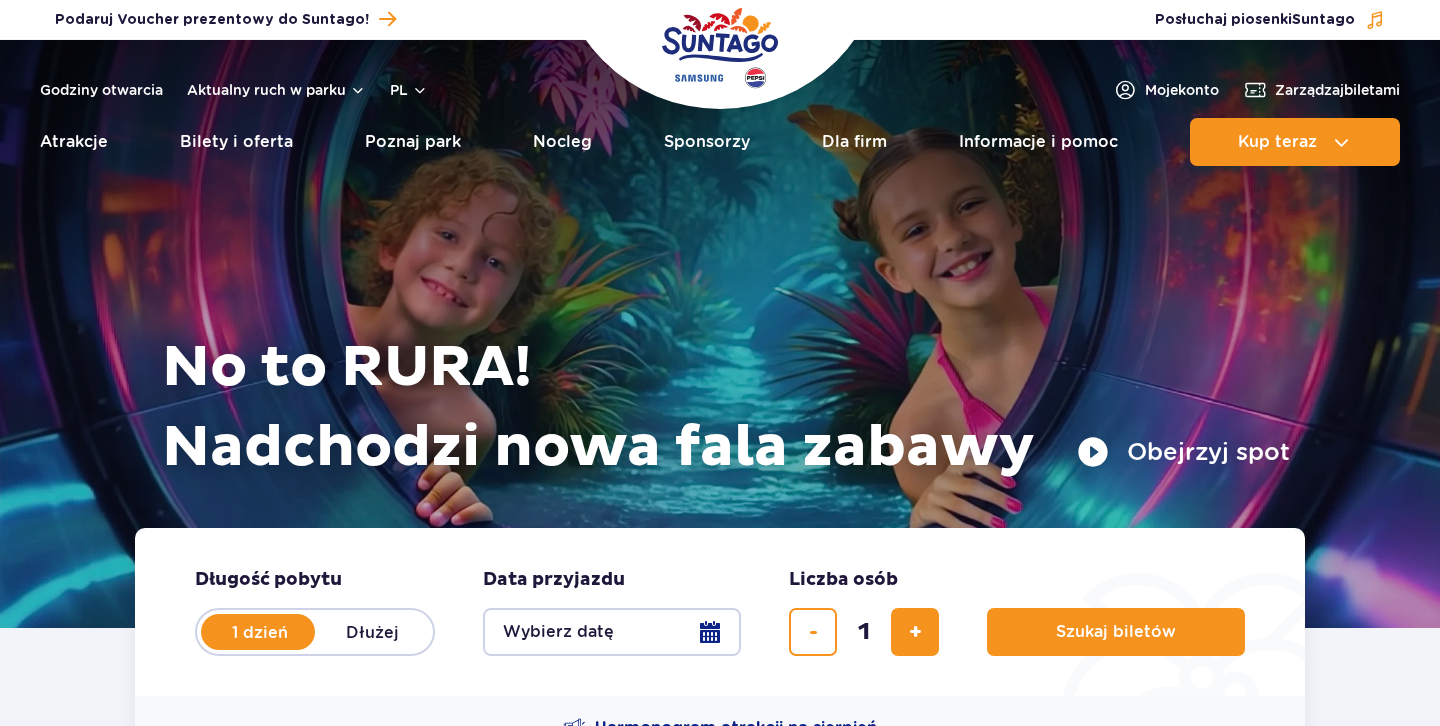 scroll, scrollTop: 0, scrollLeft: 0, axis: both 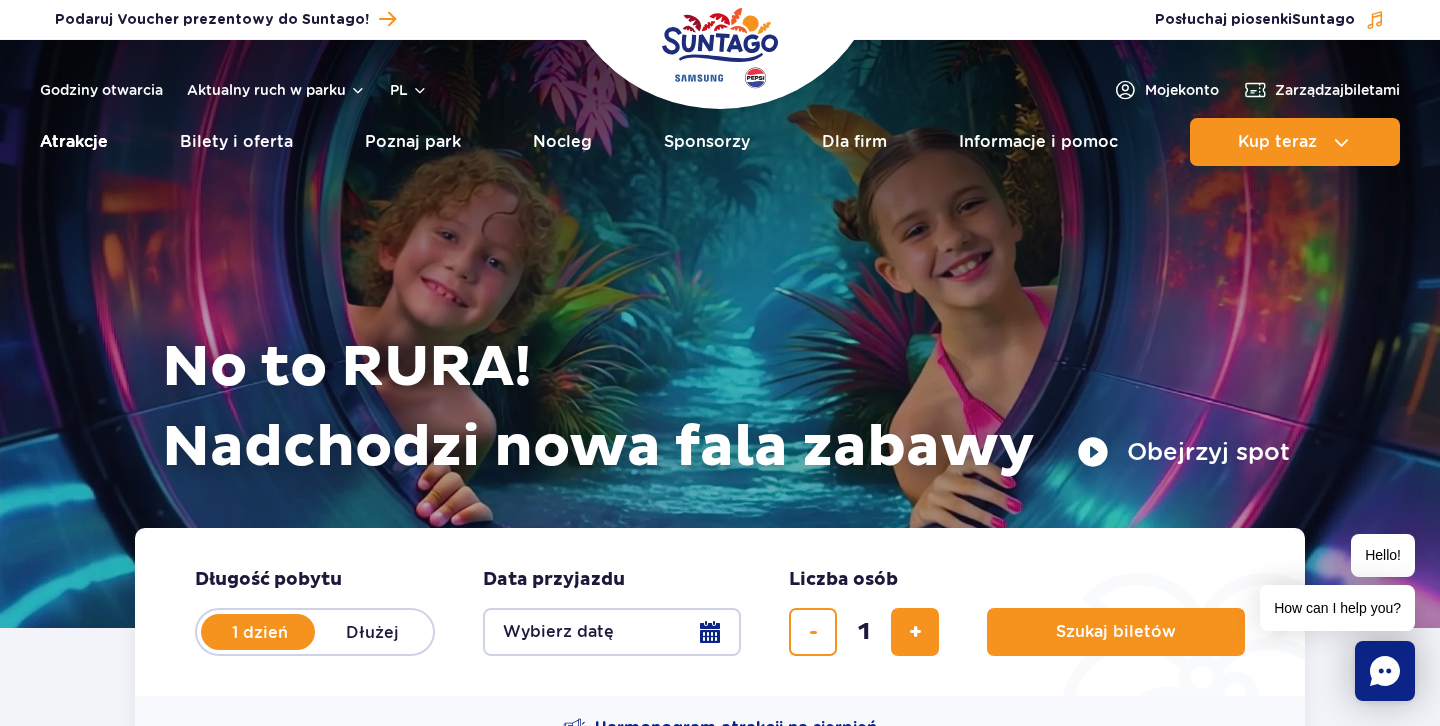 click on "Atrakcje" at bounding box center [74, 142] 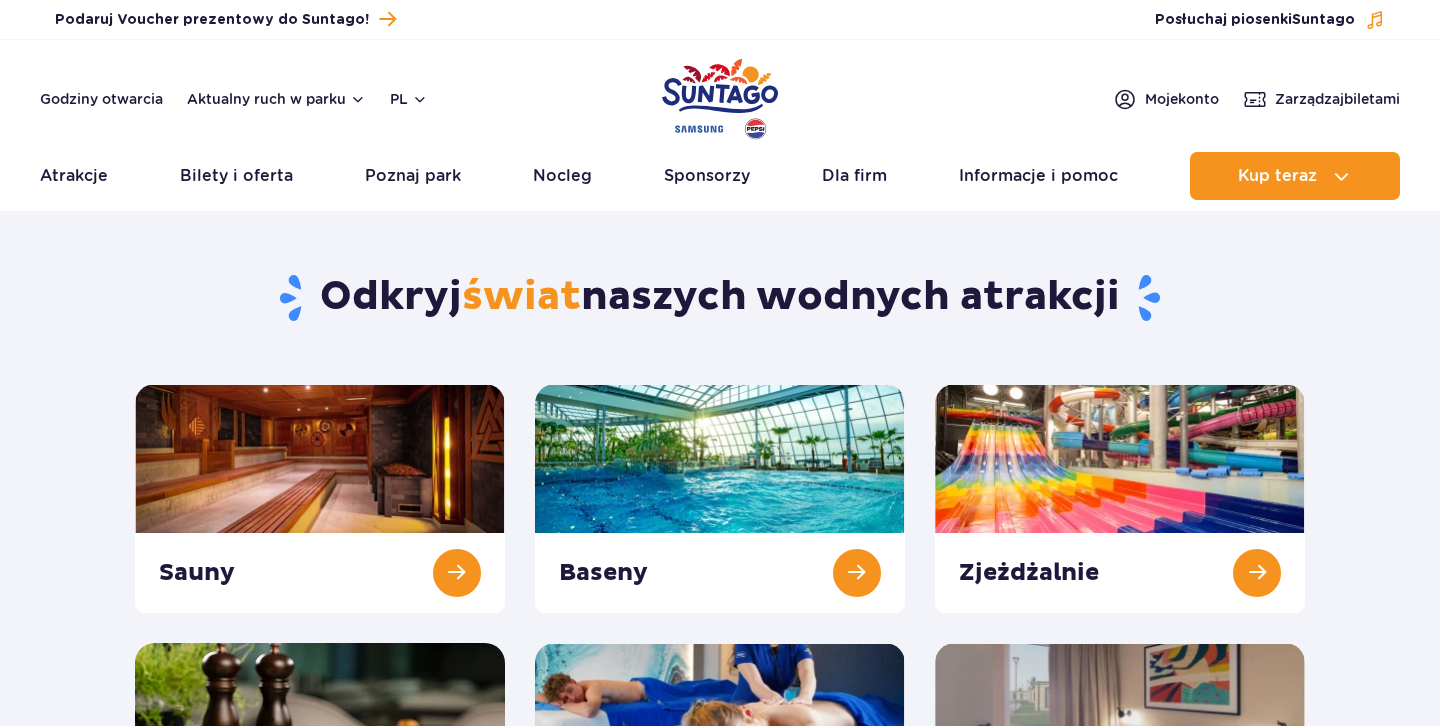 scroll, scrollTop: 0, scrollLeft: 0, axis: both 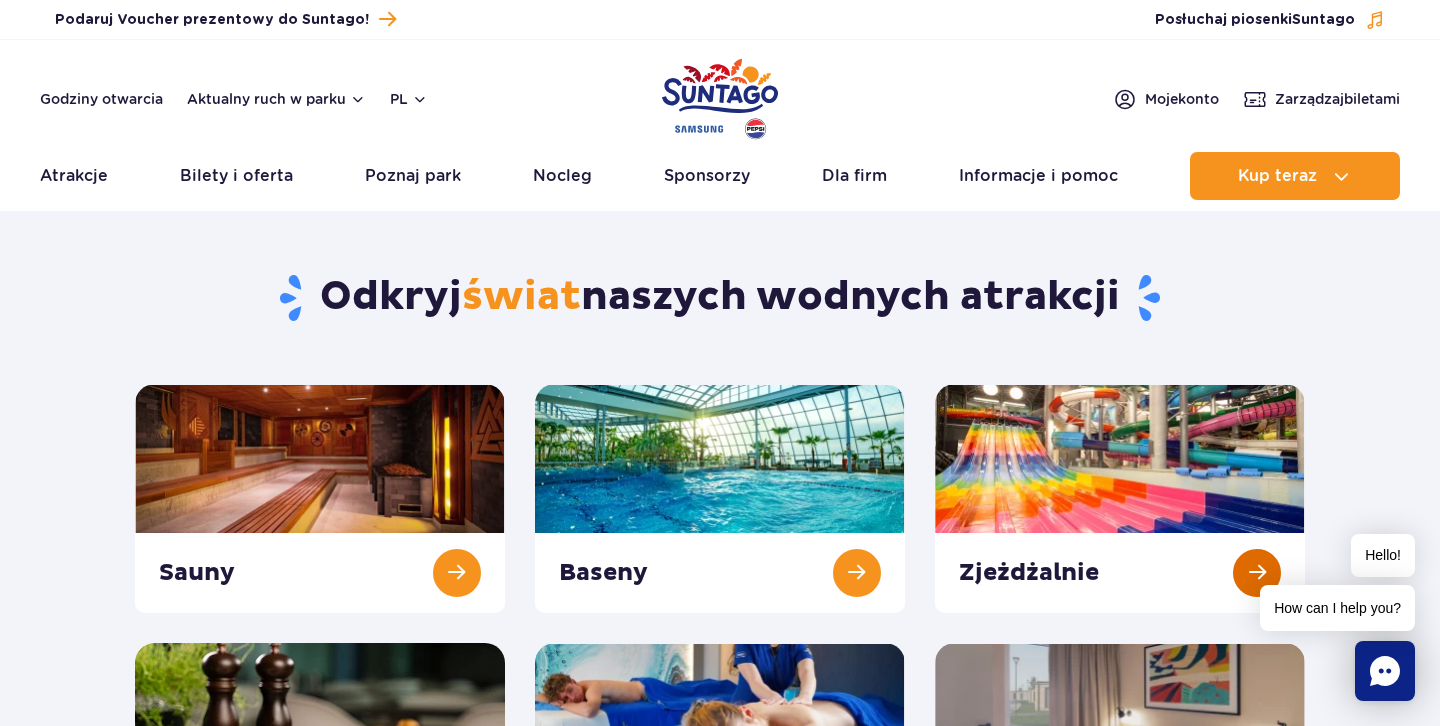 click at bounding box center (1120, 498) 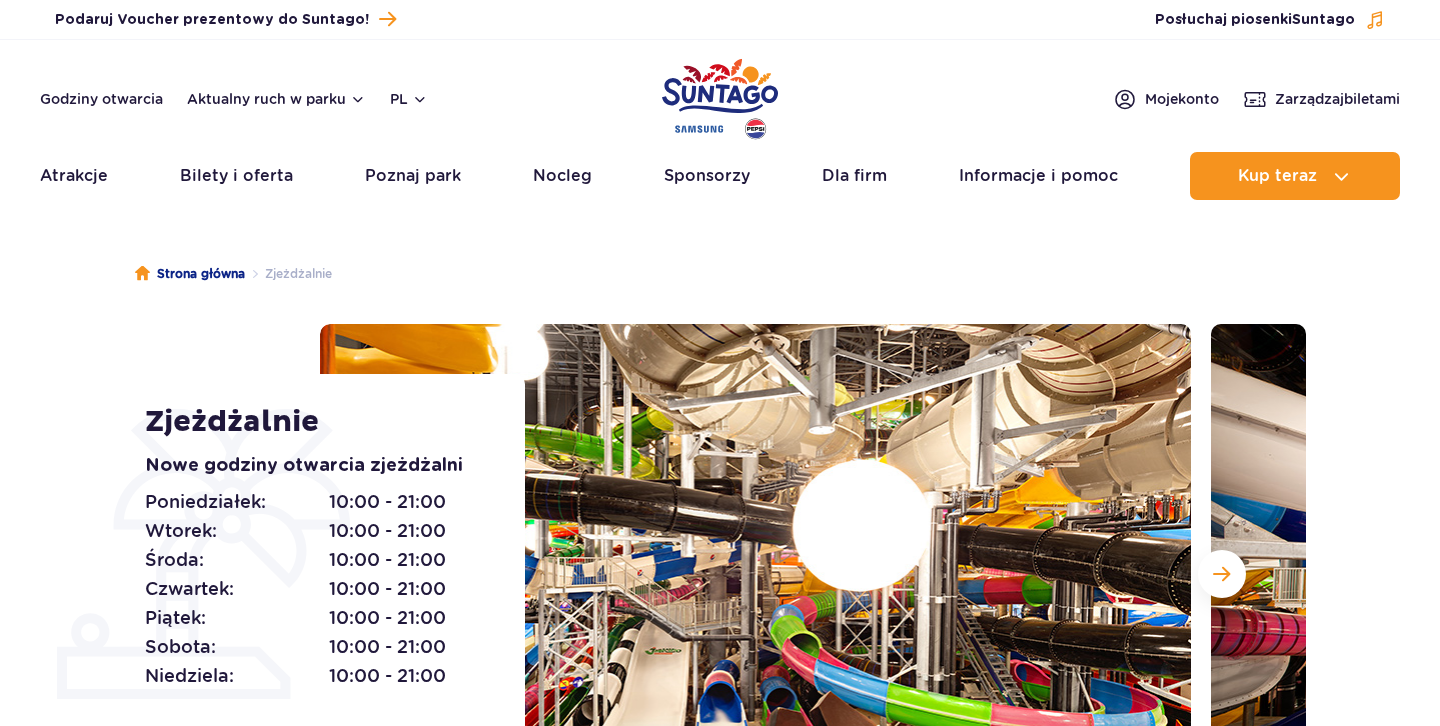 scroll, scrollTop: 0, scrollLeft: 0, axis: both 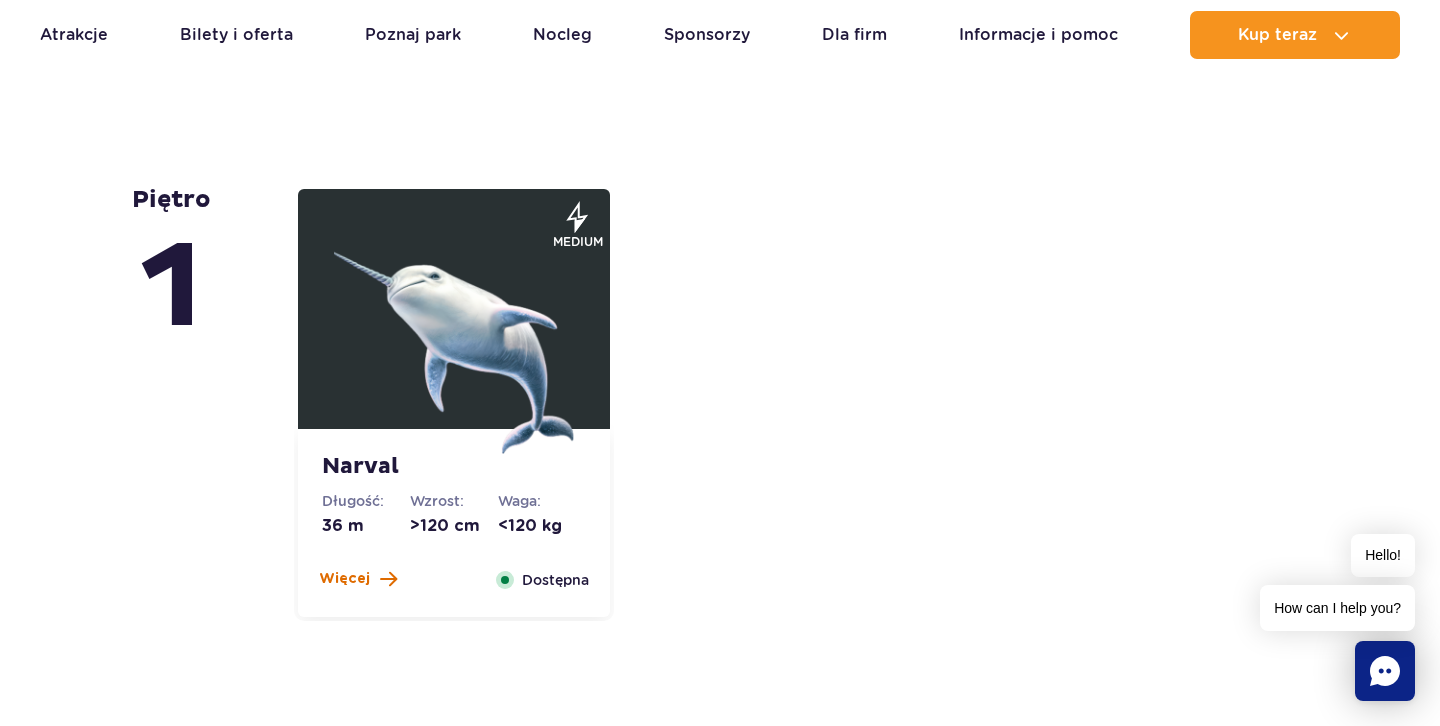 click on "Więcej" at bounding box center (344, 579) 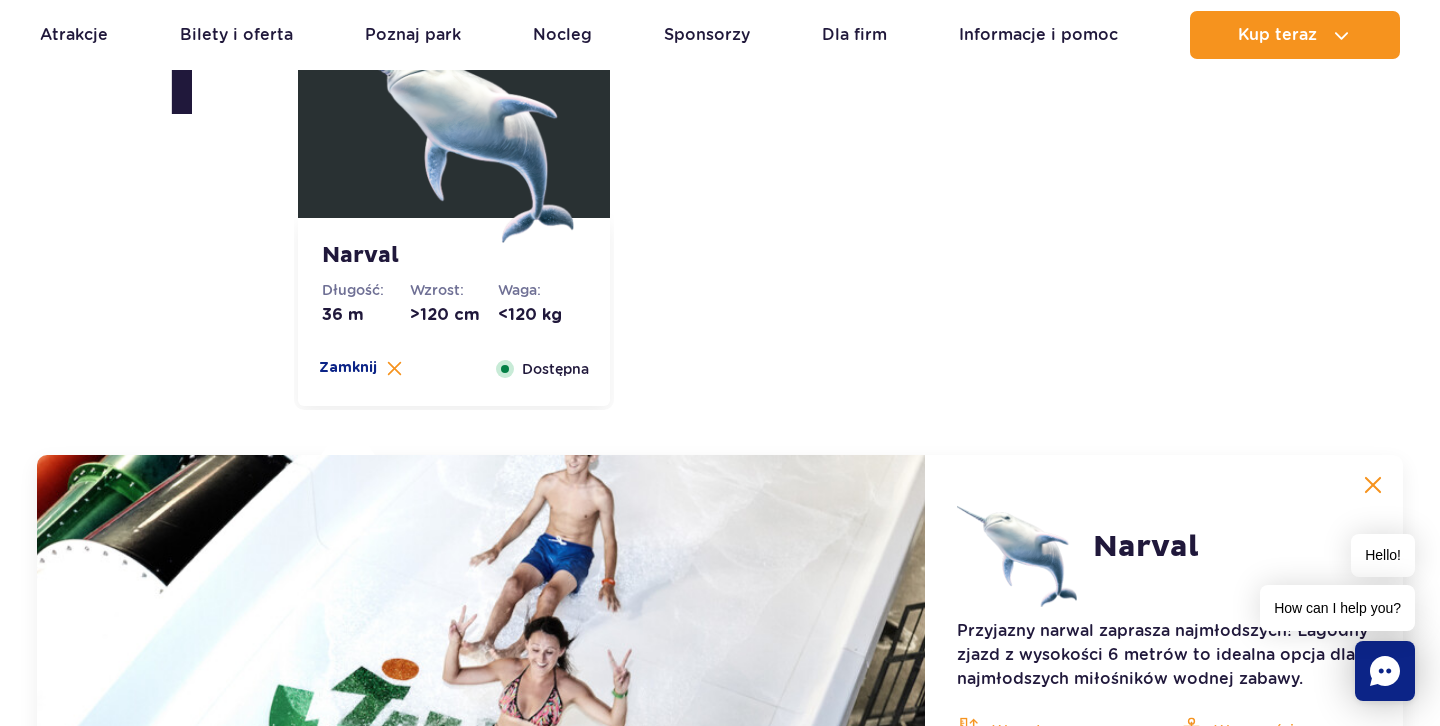 scroll, scrollTop: 4511, scrollLeft: 0, axis: vertical 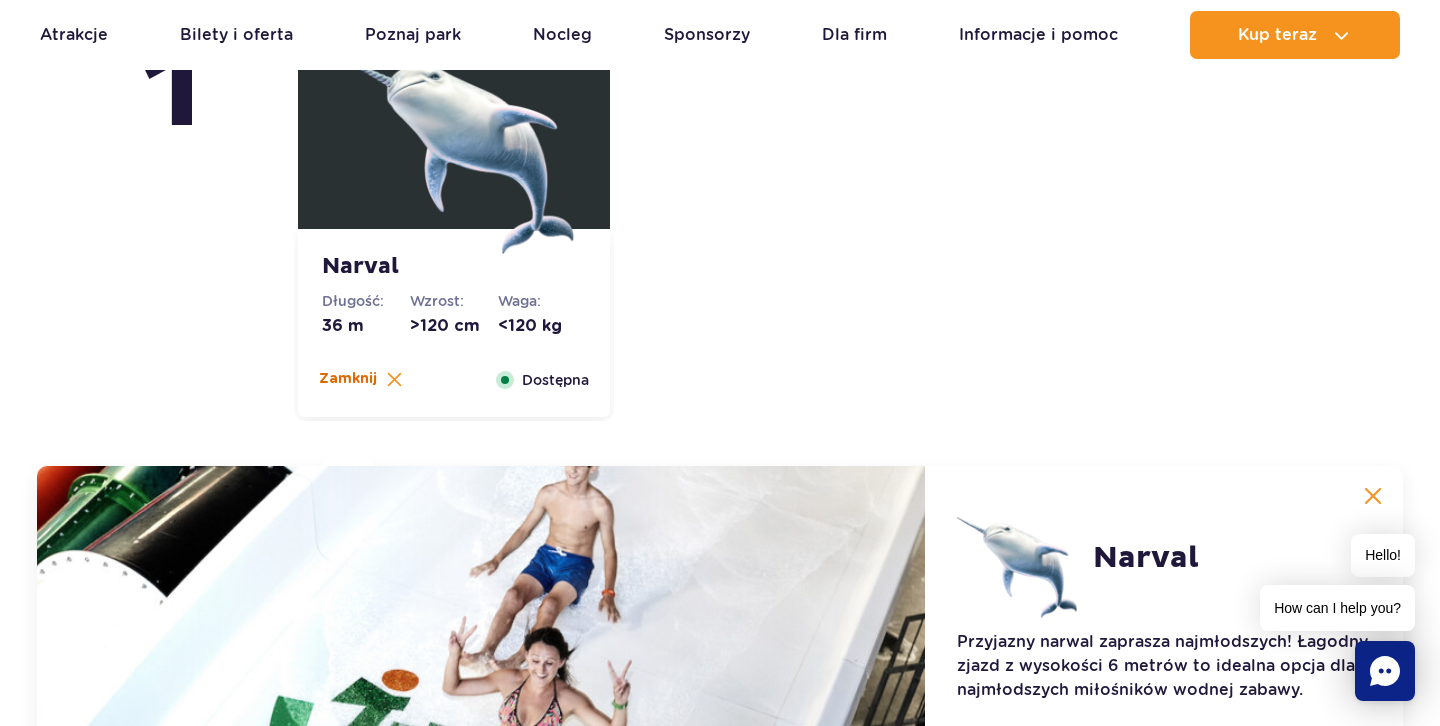 click on "Zamknij" at bounding box center [348, 379] 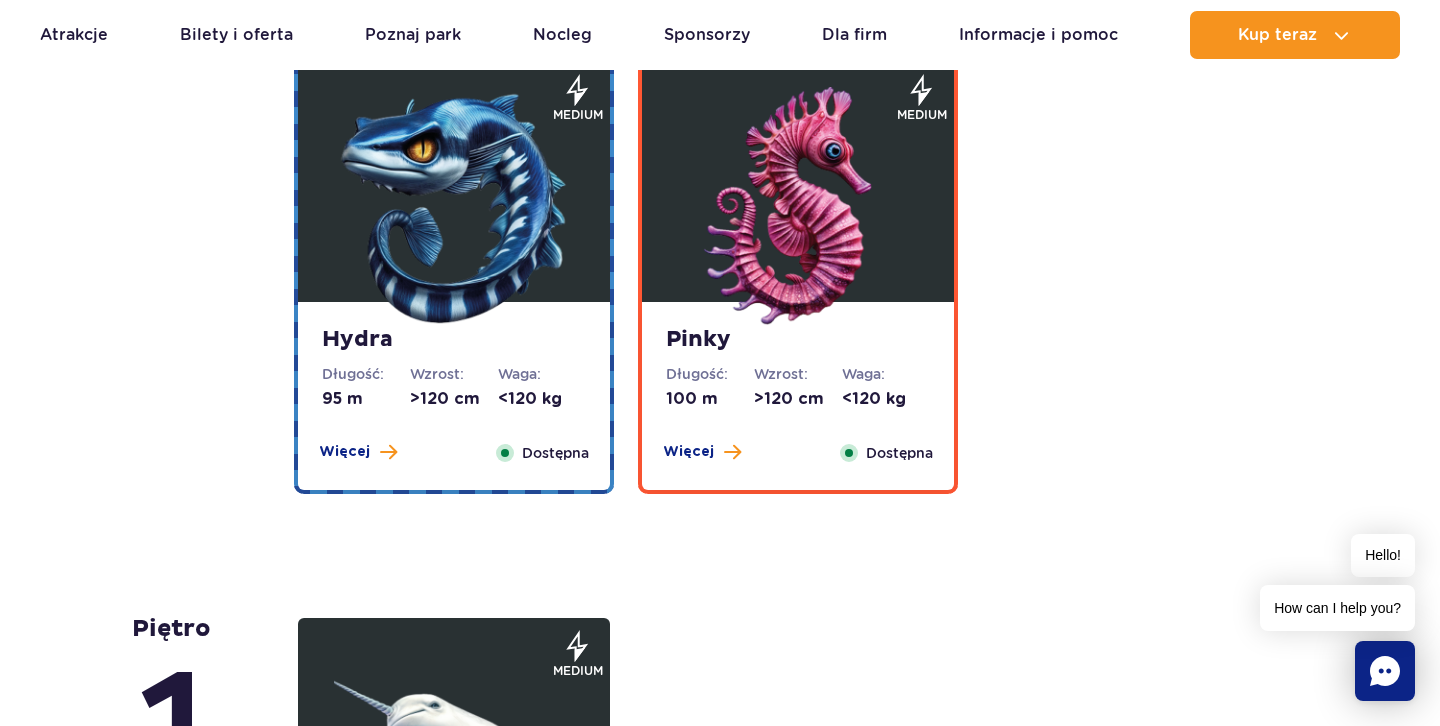 scroll, scrollTop: 3862, scrollLeft: 0, axis: vertical 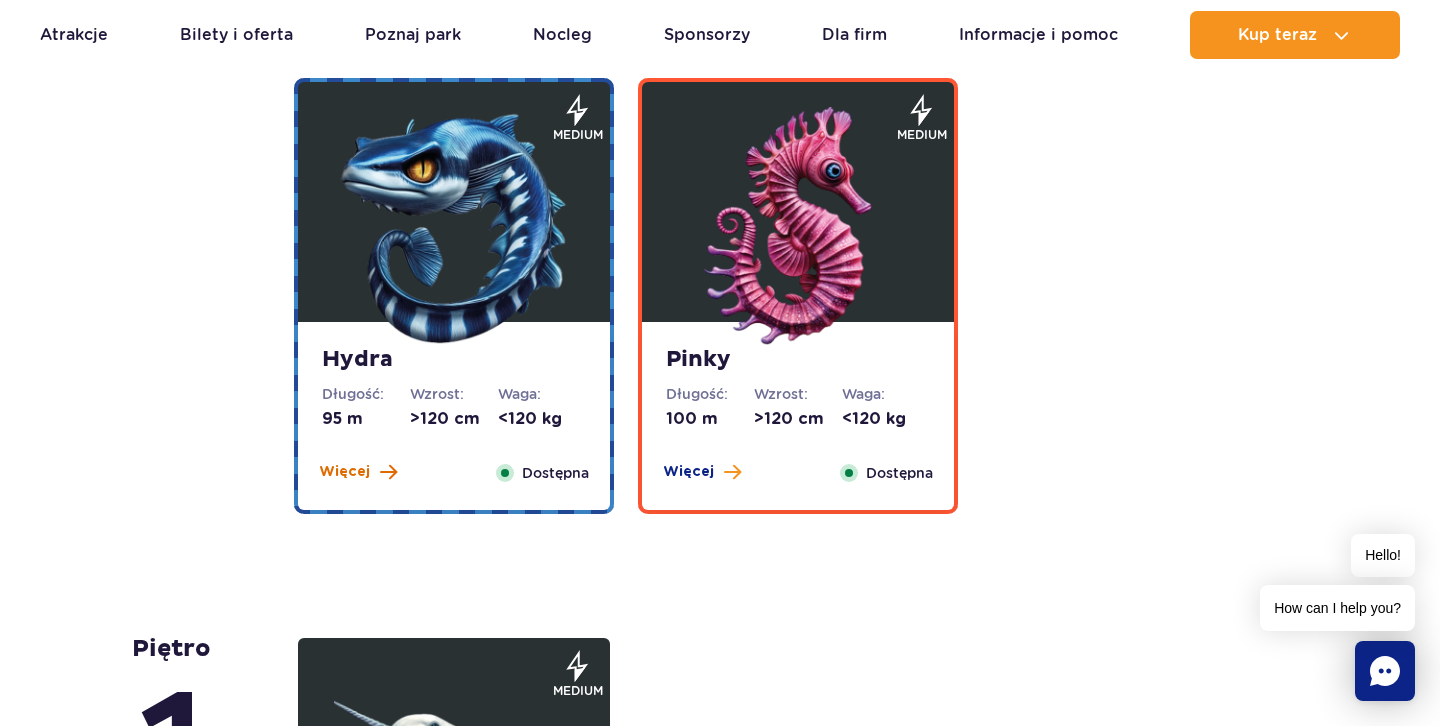 click on "Więcej" at bounding box center [358, 472] 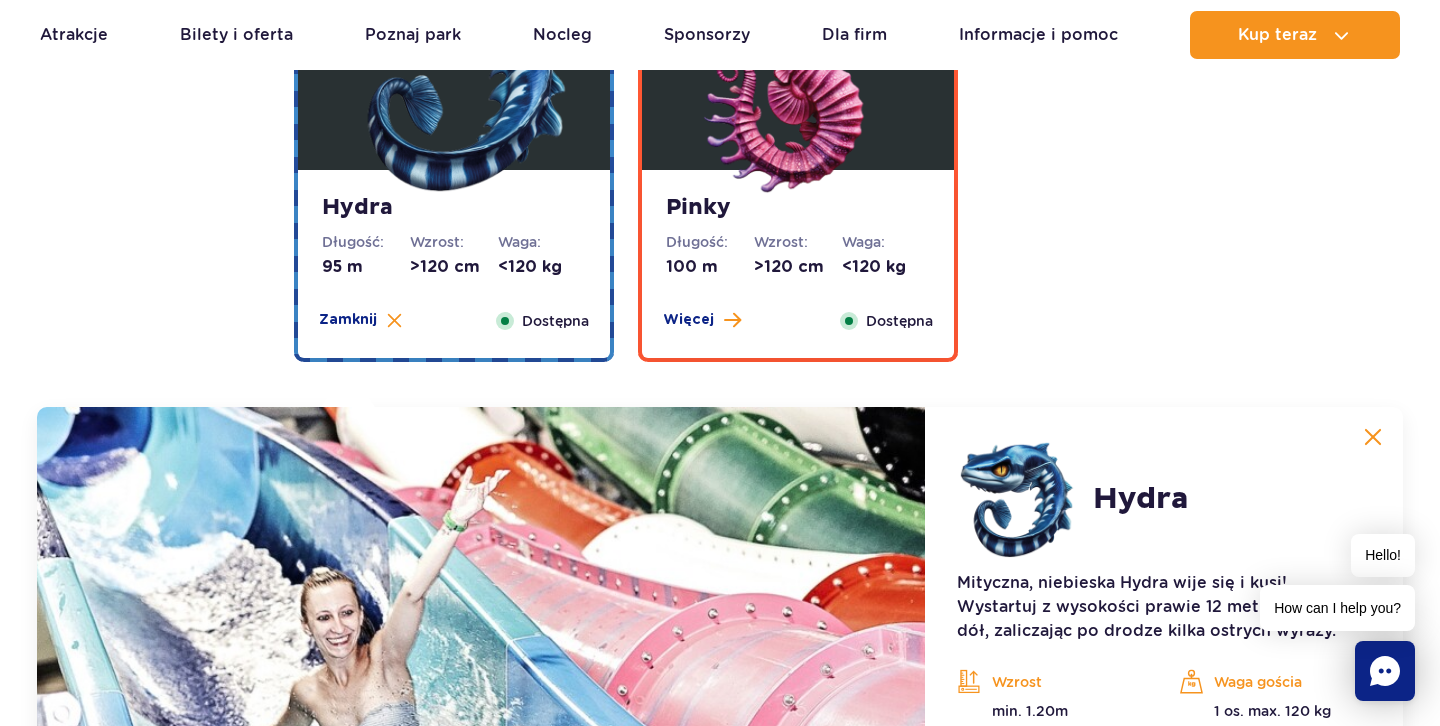scroll, scrollTop: 3943, scrollLeft: 0, axis: vertical 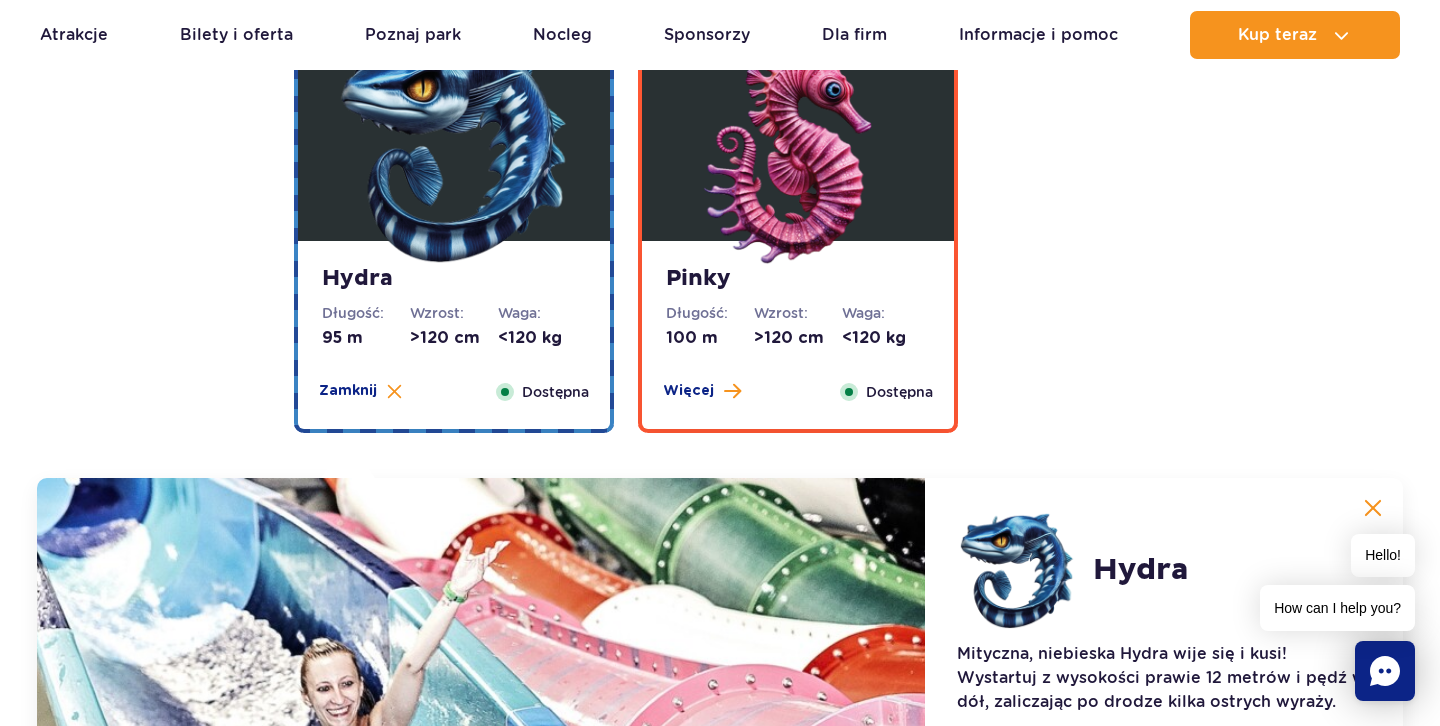 click at bounding box center (1373, 508) 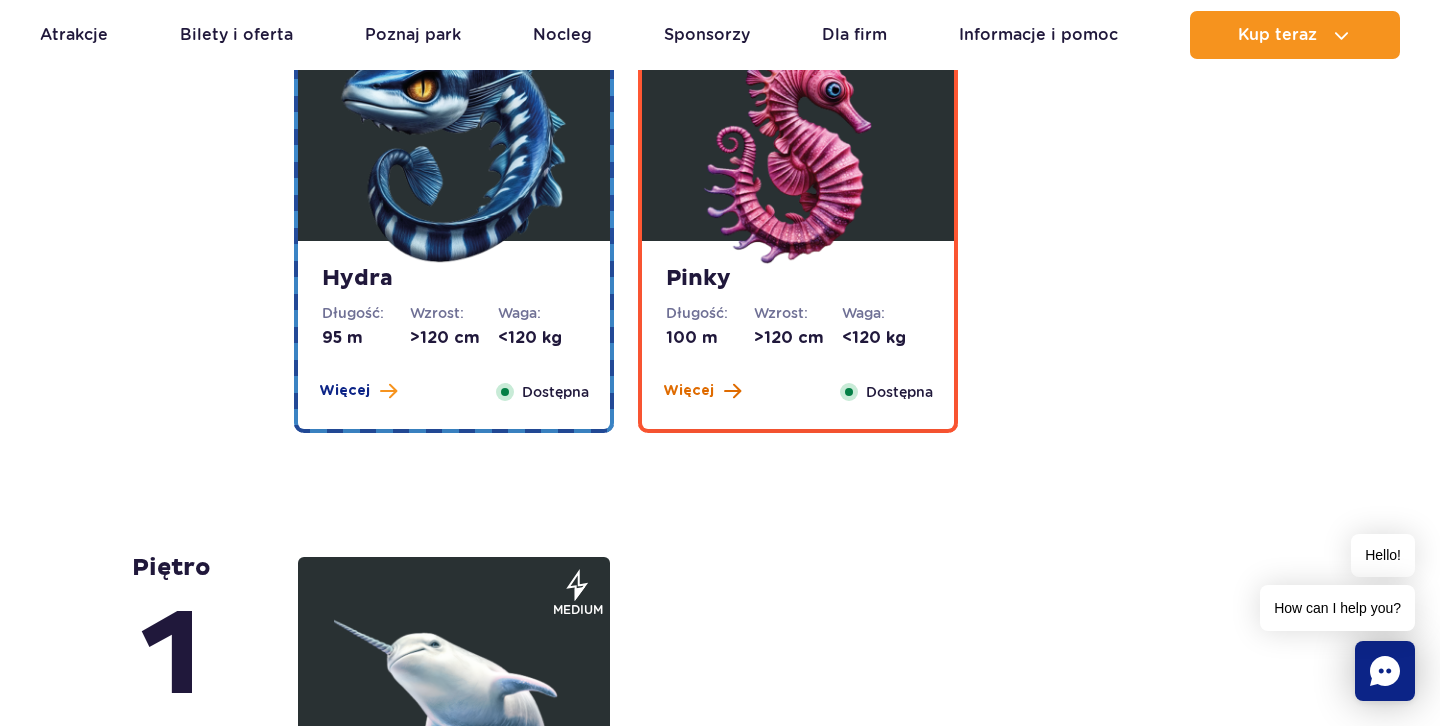 click on "Więcej" at bounding box center [688, 391] 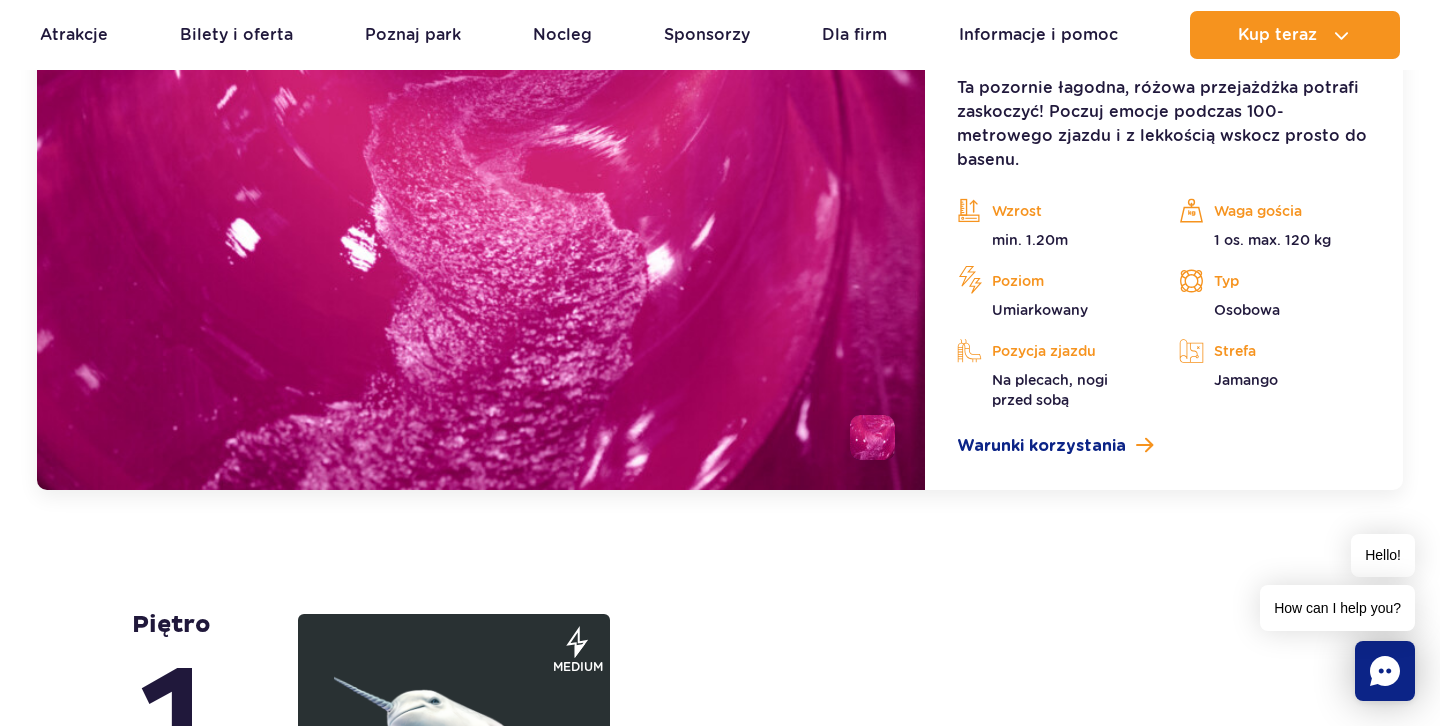 scroll, scrollTop: 4337, scrollLeft: 0, axis: vertical 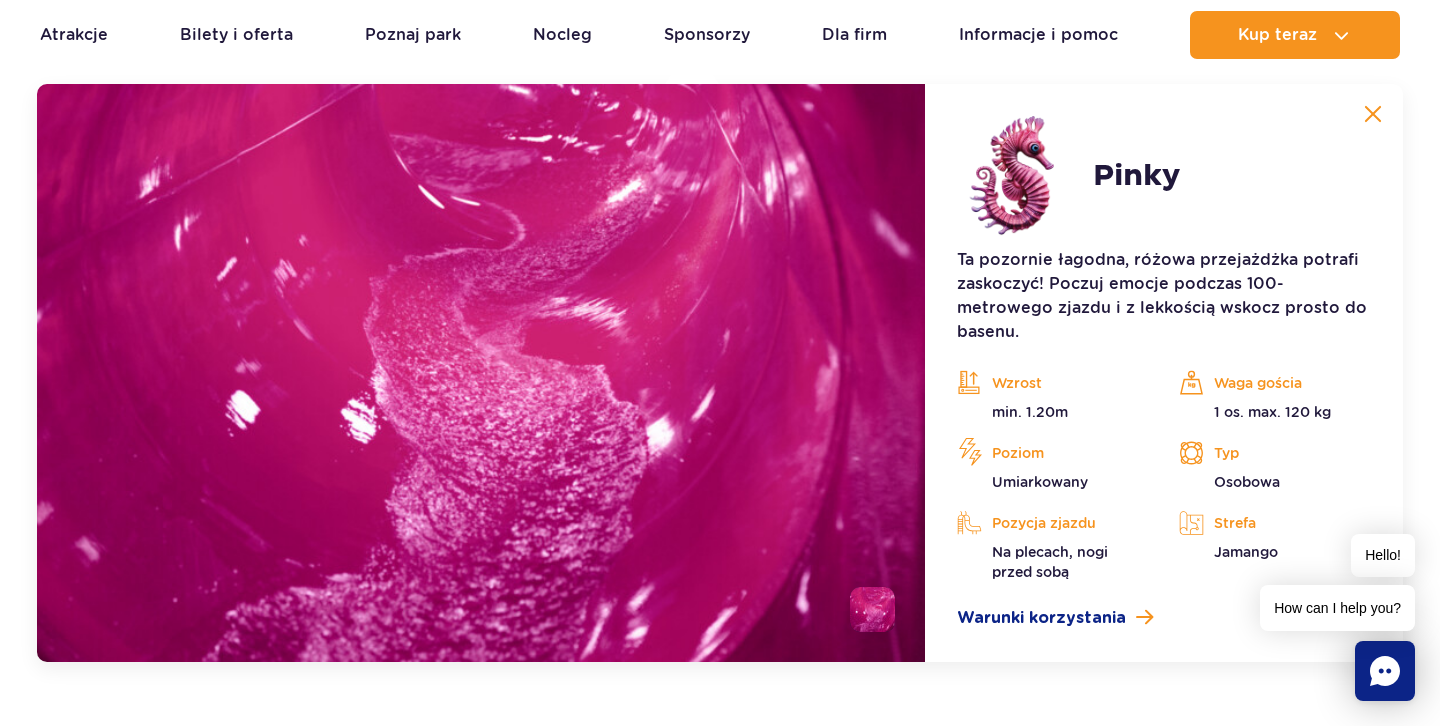 click at bounding box center [1373, 114] 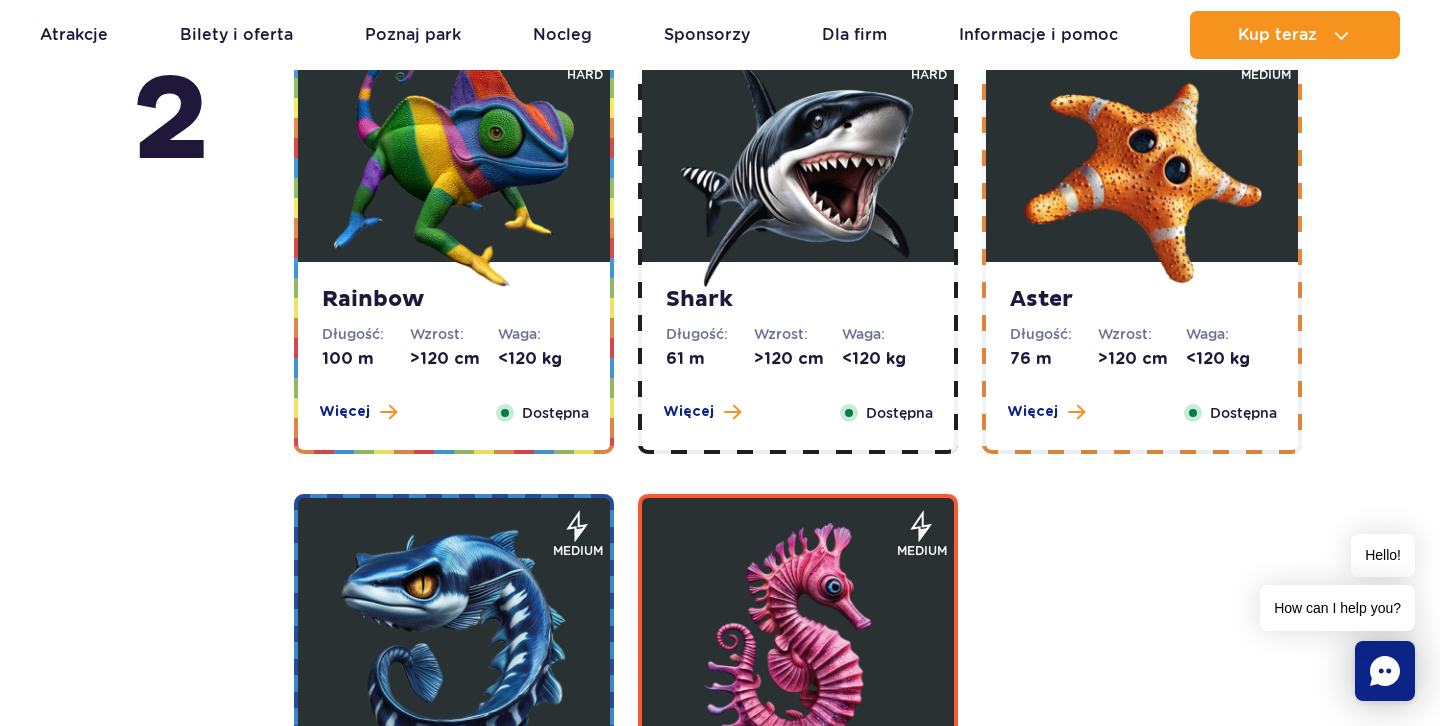 scroll, scrollTop: 3445, scrollLeft: 0, axis: vertical 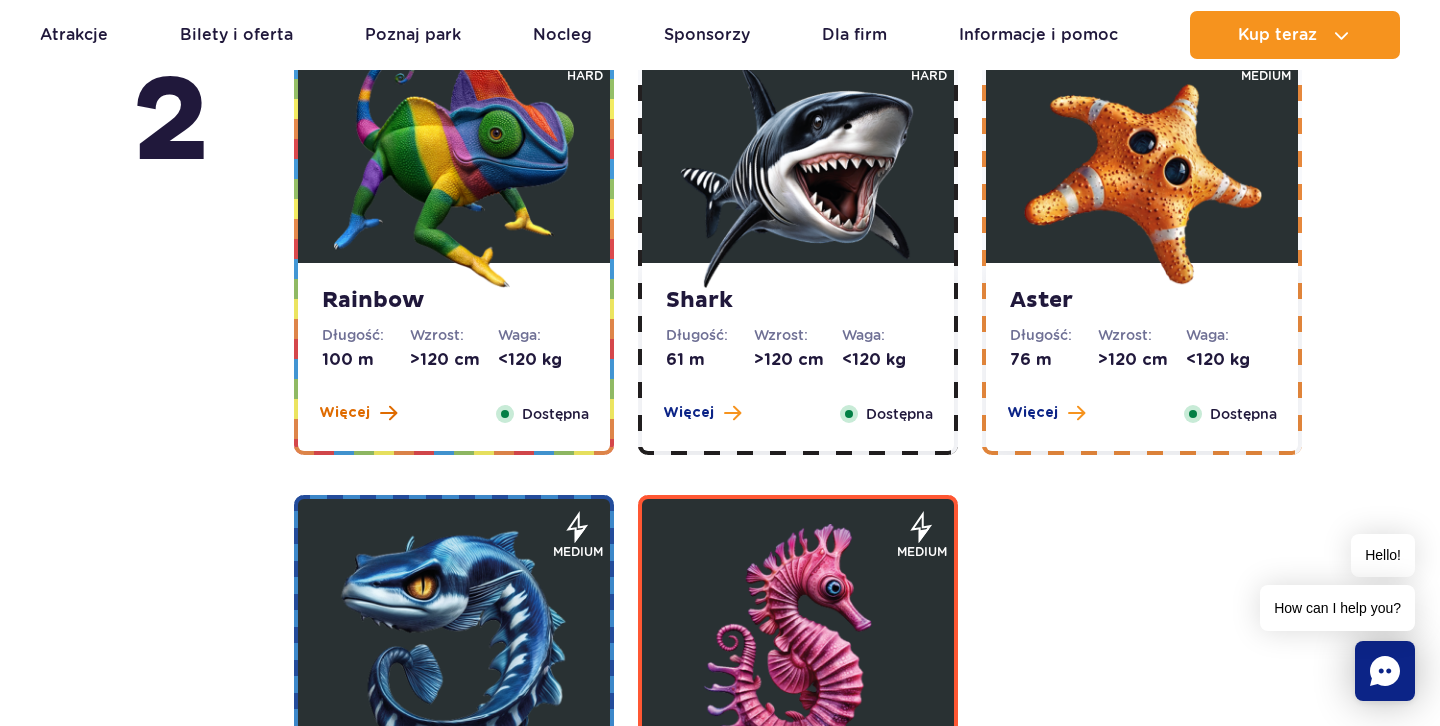 click on "Więcej" at bounding box center [358, 413] 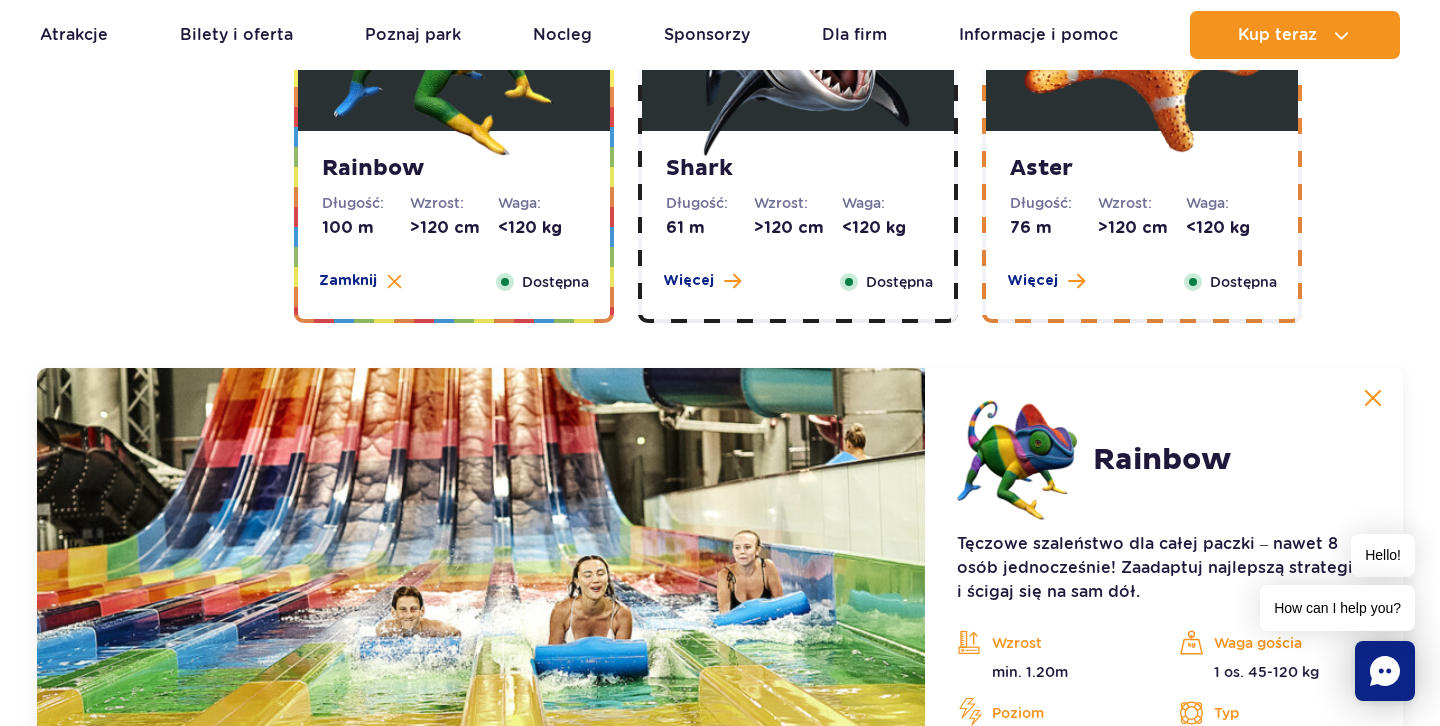 scroll, scrollTop: 3566, scrollLeft: 0, axis: vertical 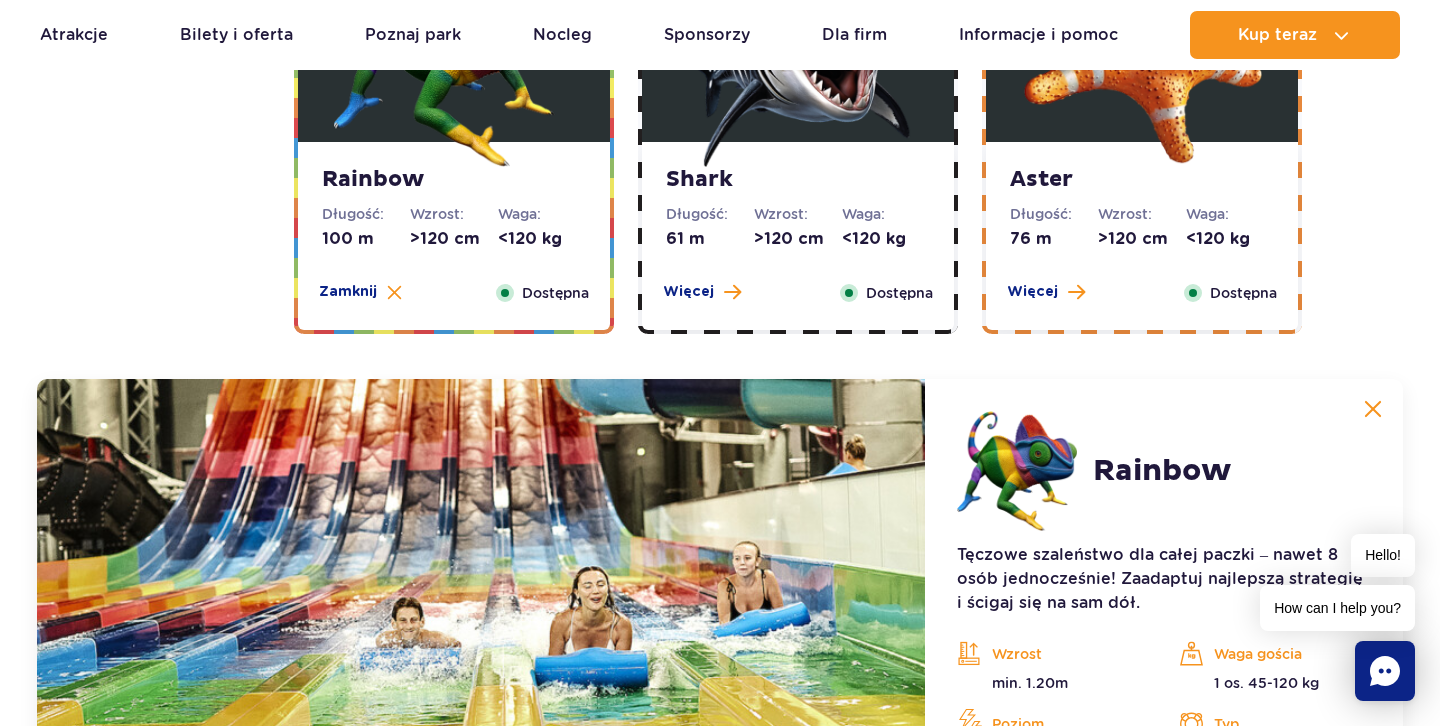 click at bounding box center [1373, 409] 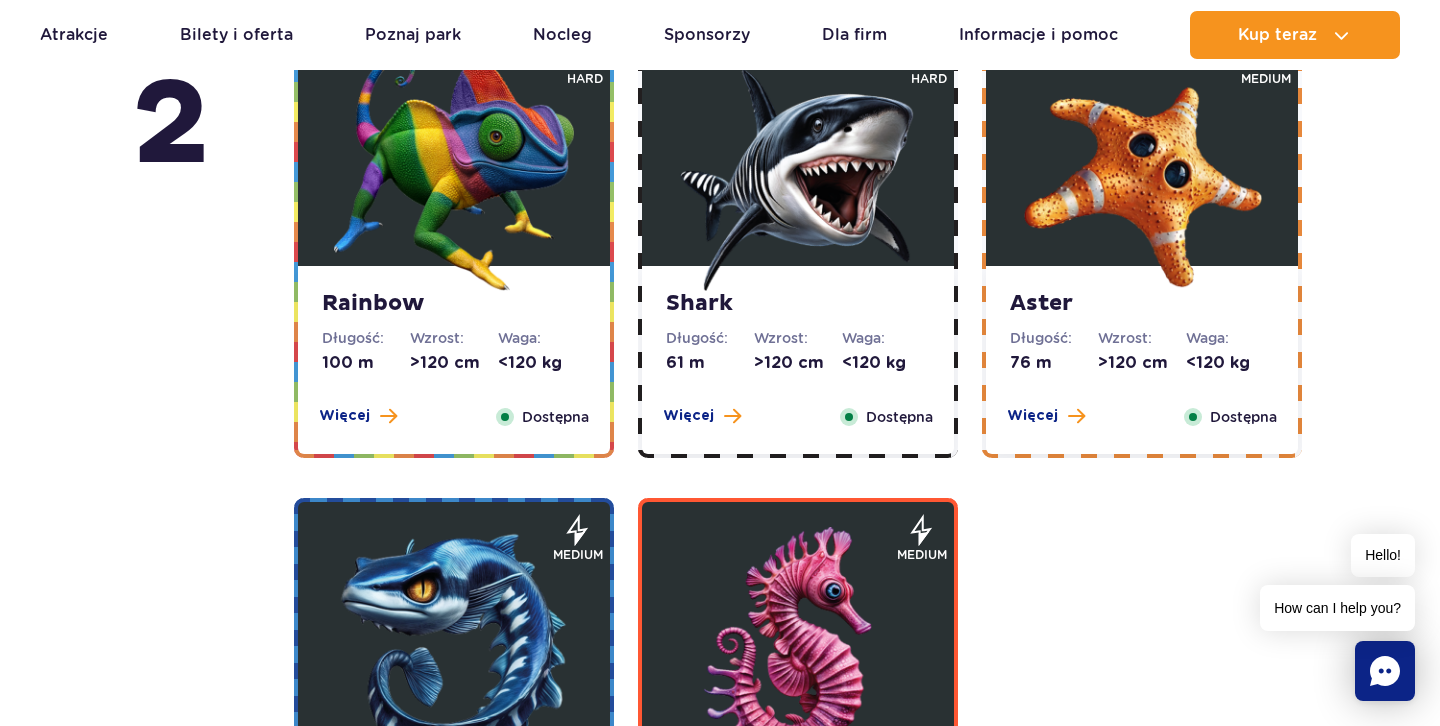 scroll, scrollTop: 3438, scrollLeft: 0, axis: vertical 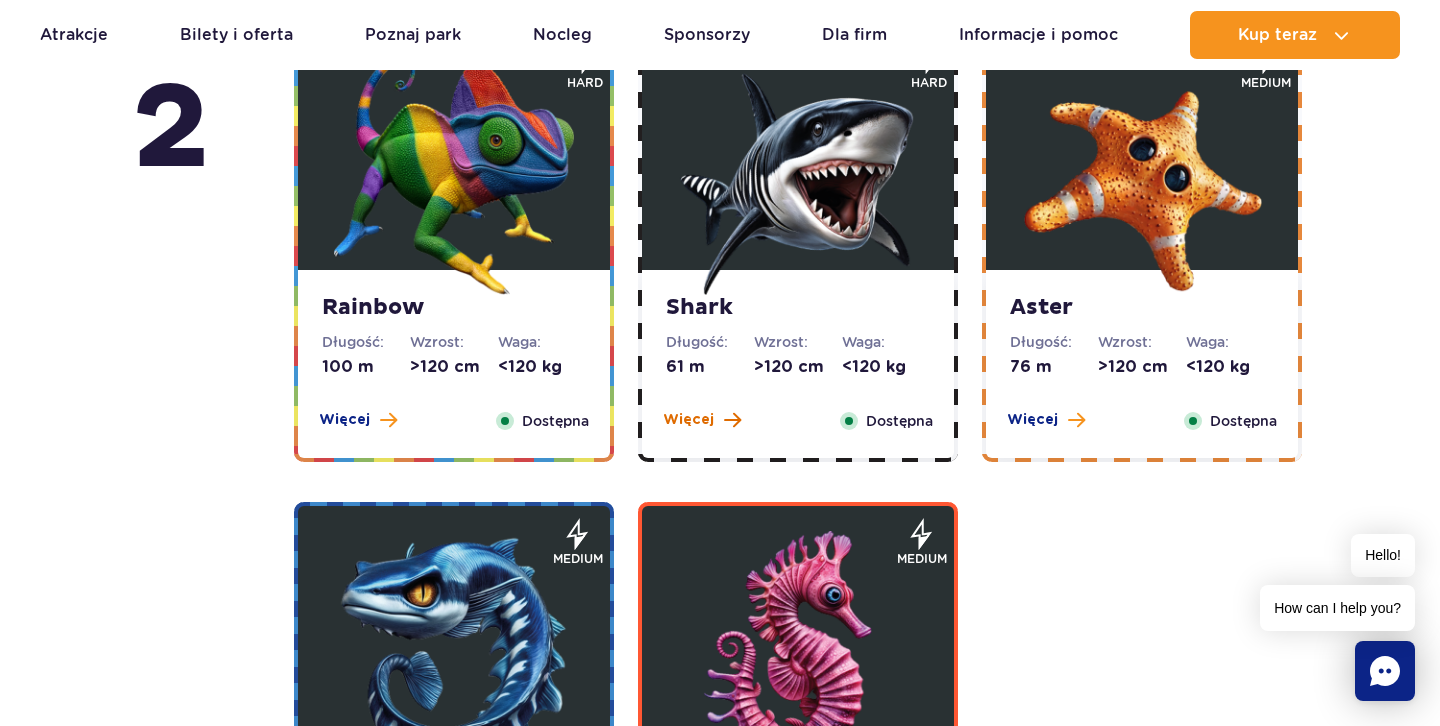 click on "Więcej" at bounding box center [688, 420] 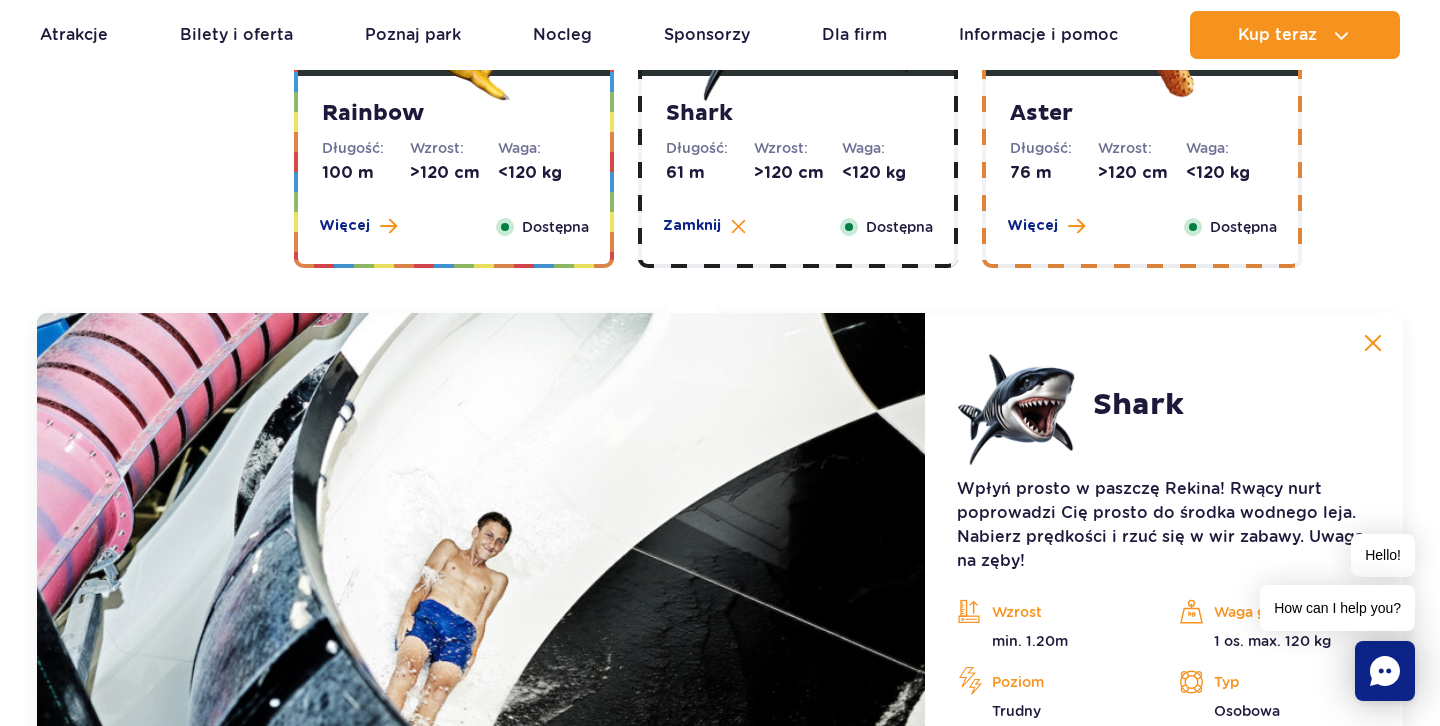 scroll, scrollTop: 3629, scrollLeft: 0, axis: vertical 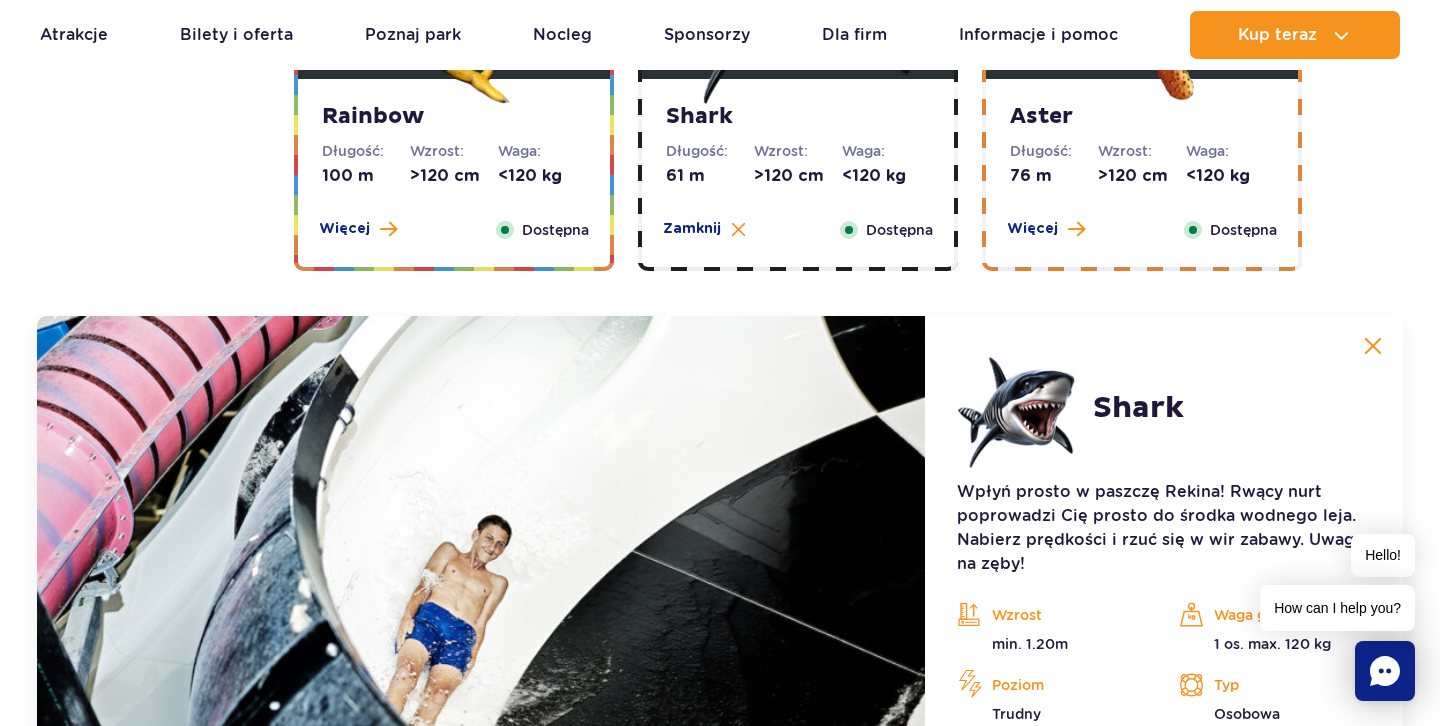 click at bounding box center [1373, 346] 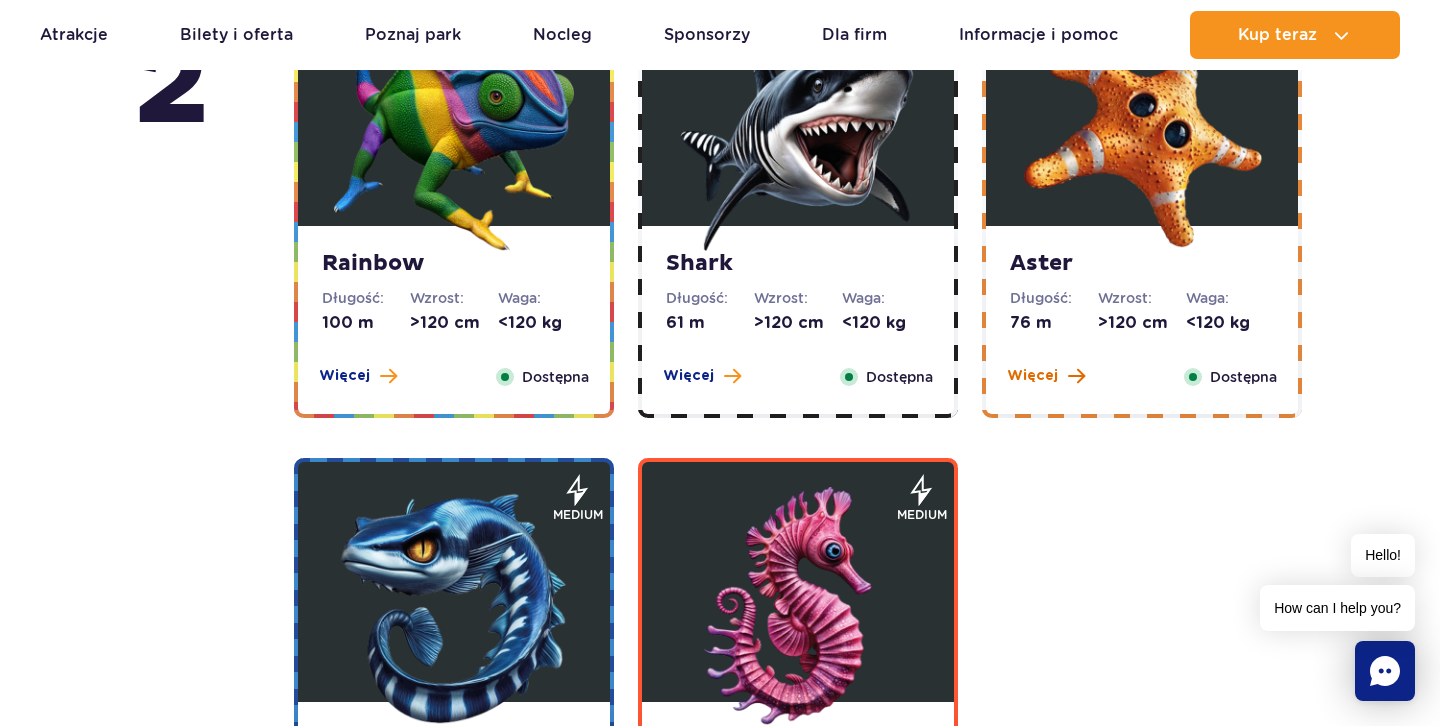 click on "Więcej" at bounding box center (1032, 376) 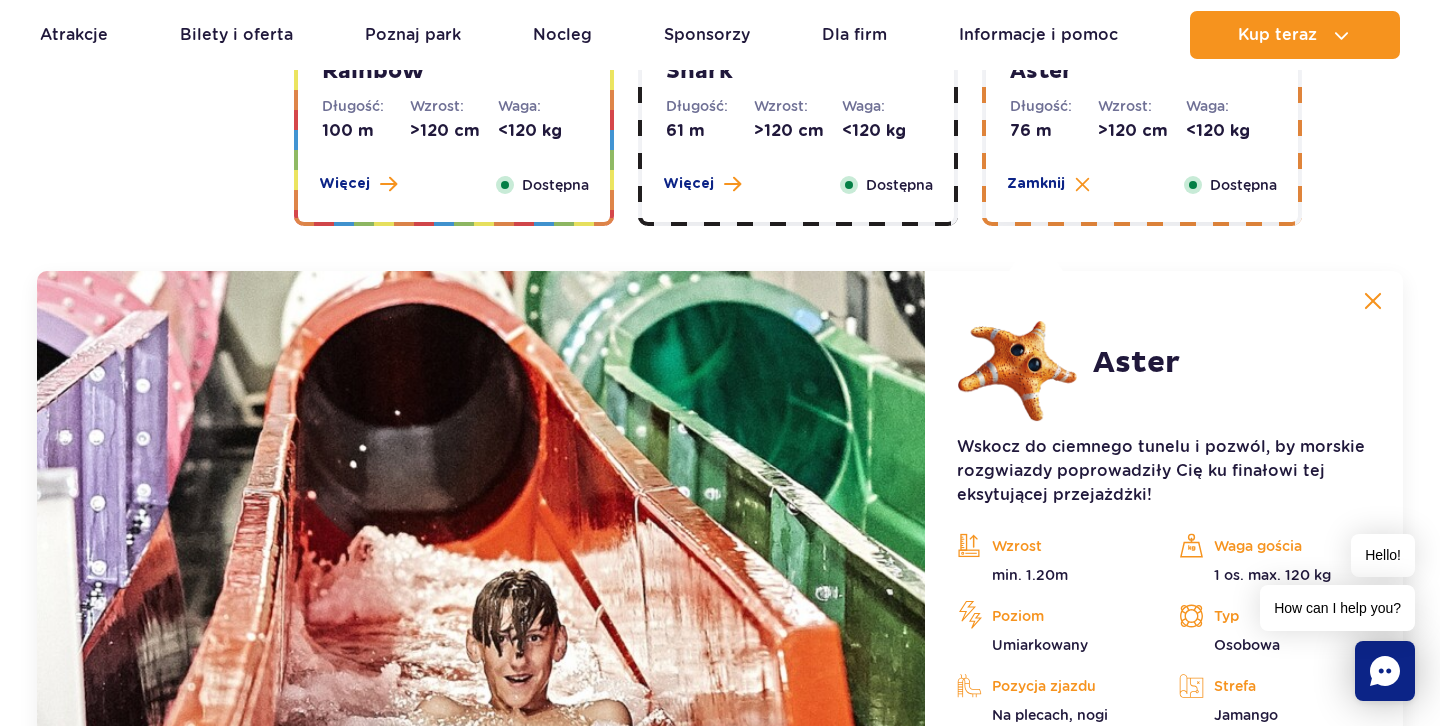 scroll, scrollTop: 3825, scrollLeft: 0, axis: vertical 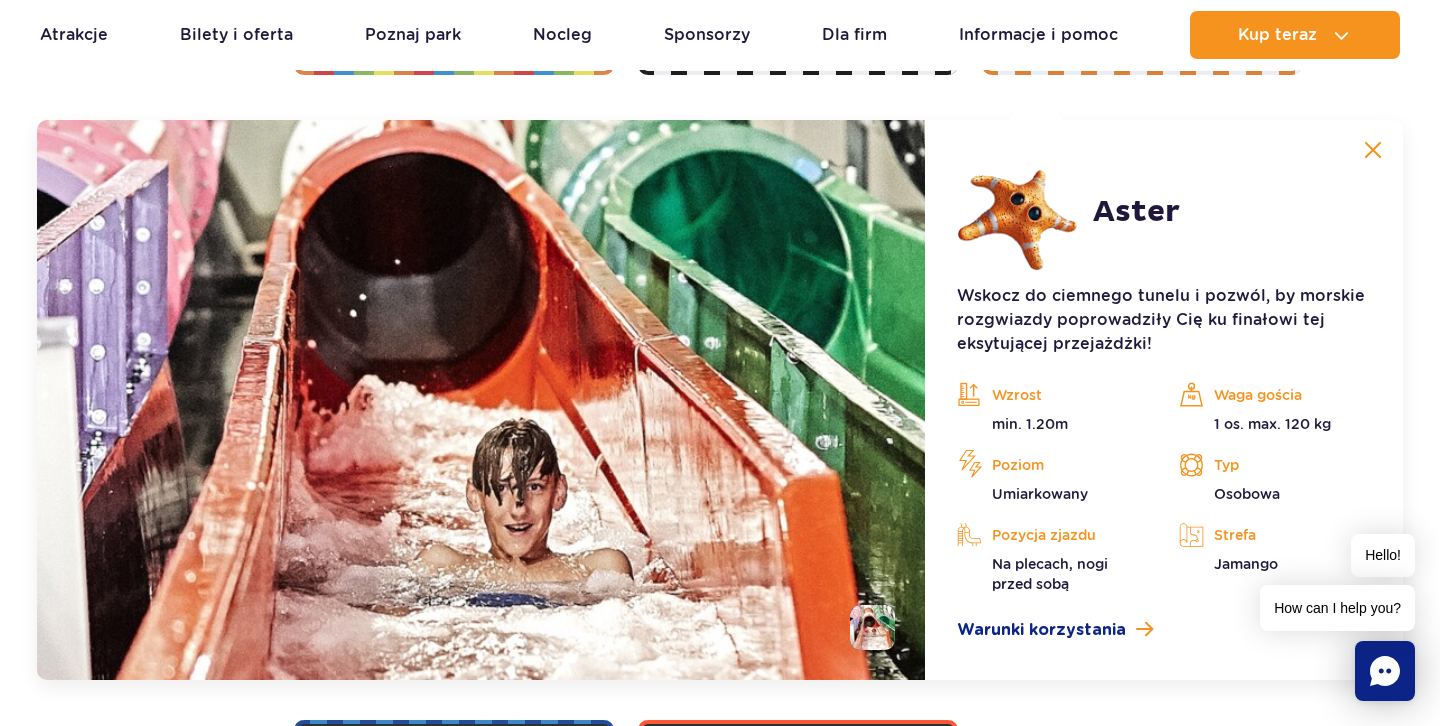 click at bounding box center (1373, 150) 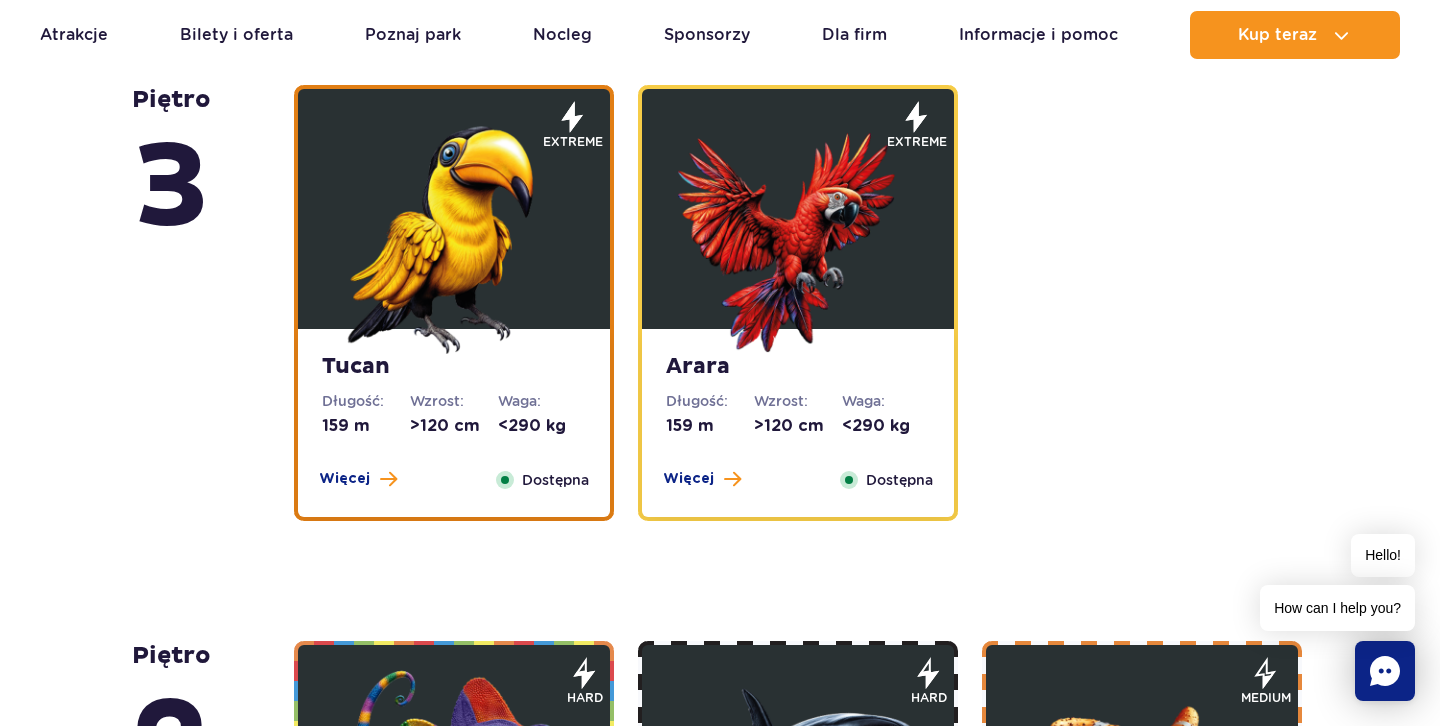scroll, scrollTop: 2819, scrollLeft: 0, axis: vertical 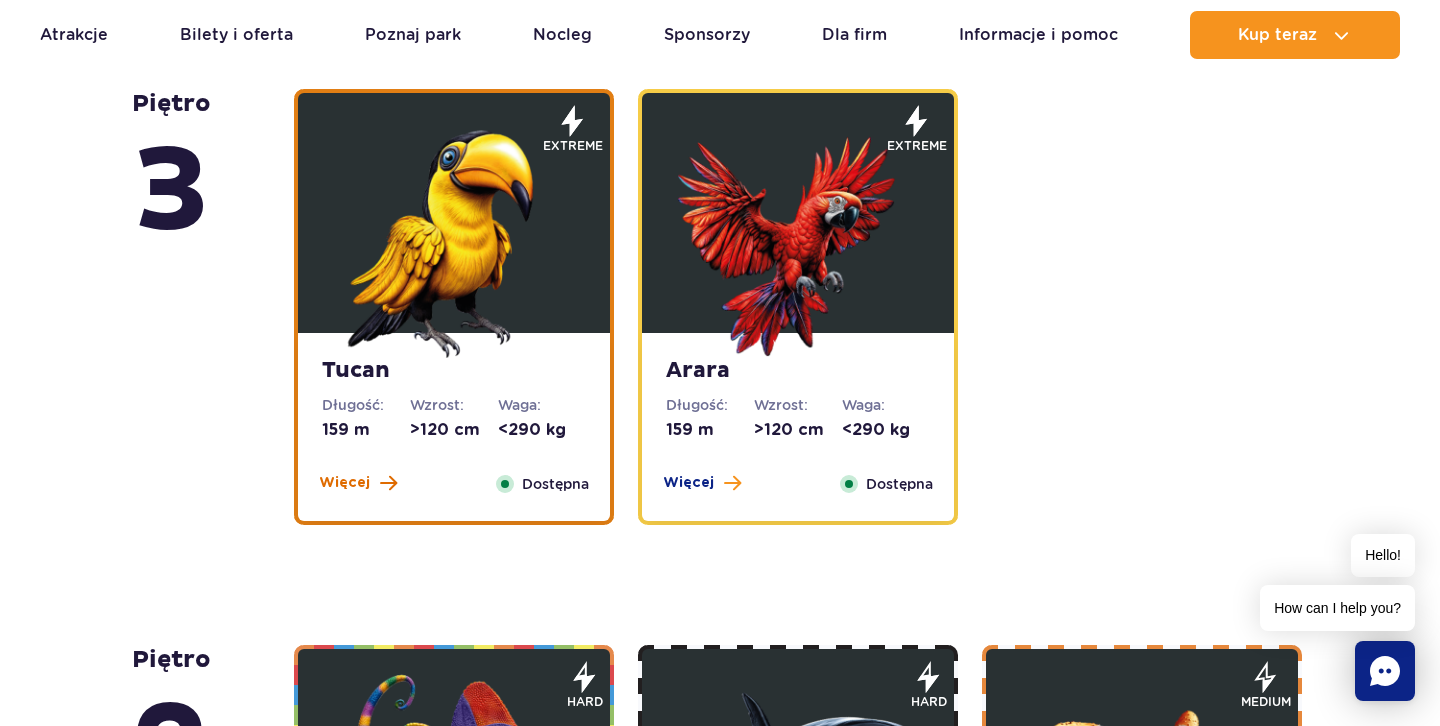 click on "Więcej" at bounding box center [344, 483] 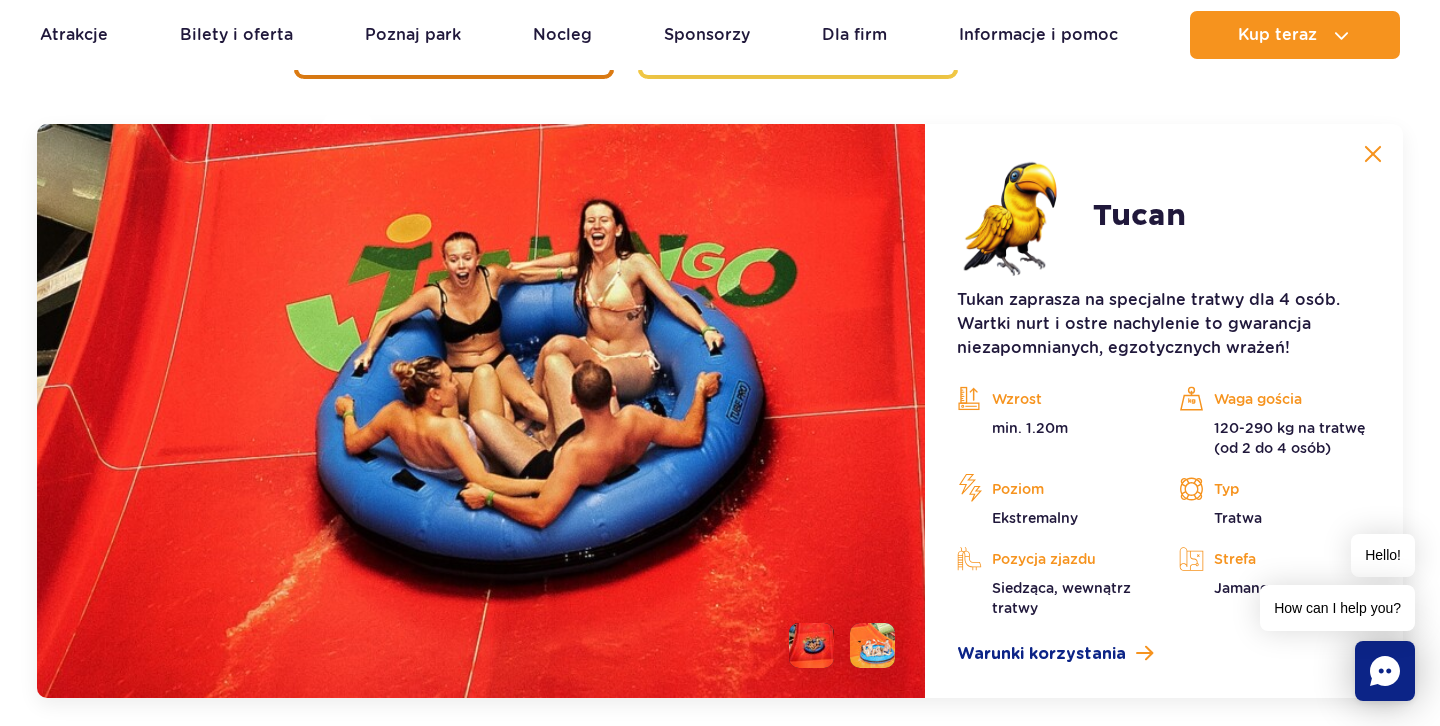 scroll, scrollTop: 3269, scrollLeft: 0, axis: vertical 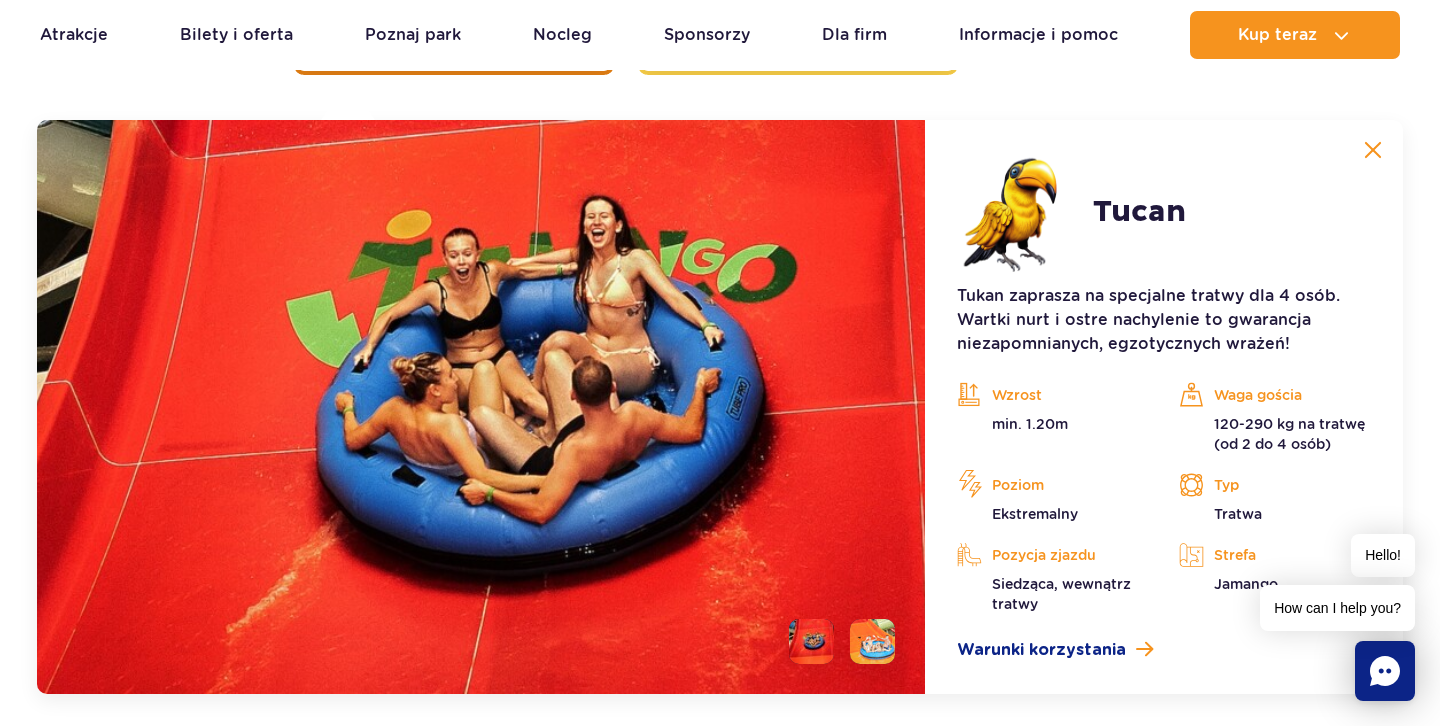 click at bounding box center (1373, 150) 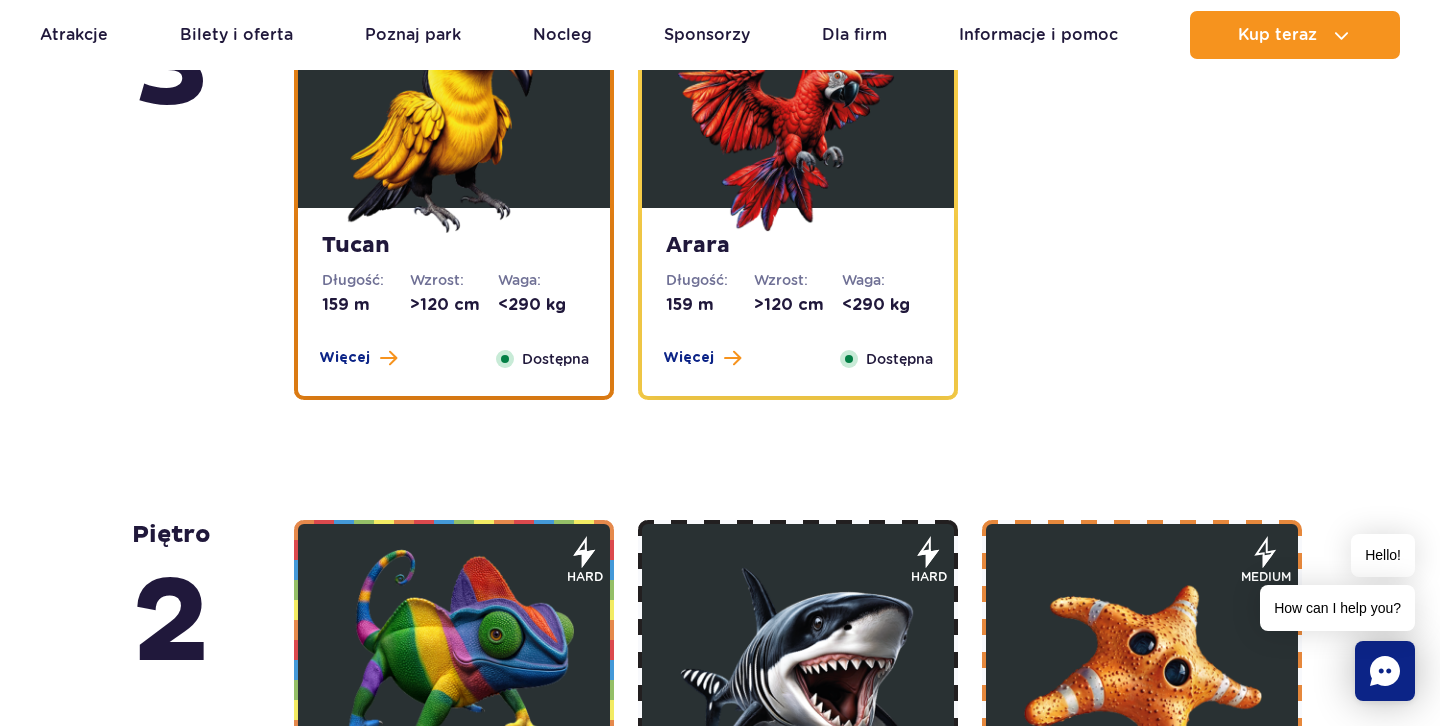 scroll, scrollTop: 2931, scrollLeft: 0, axis: vertical 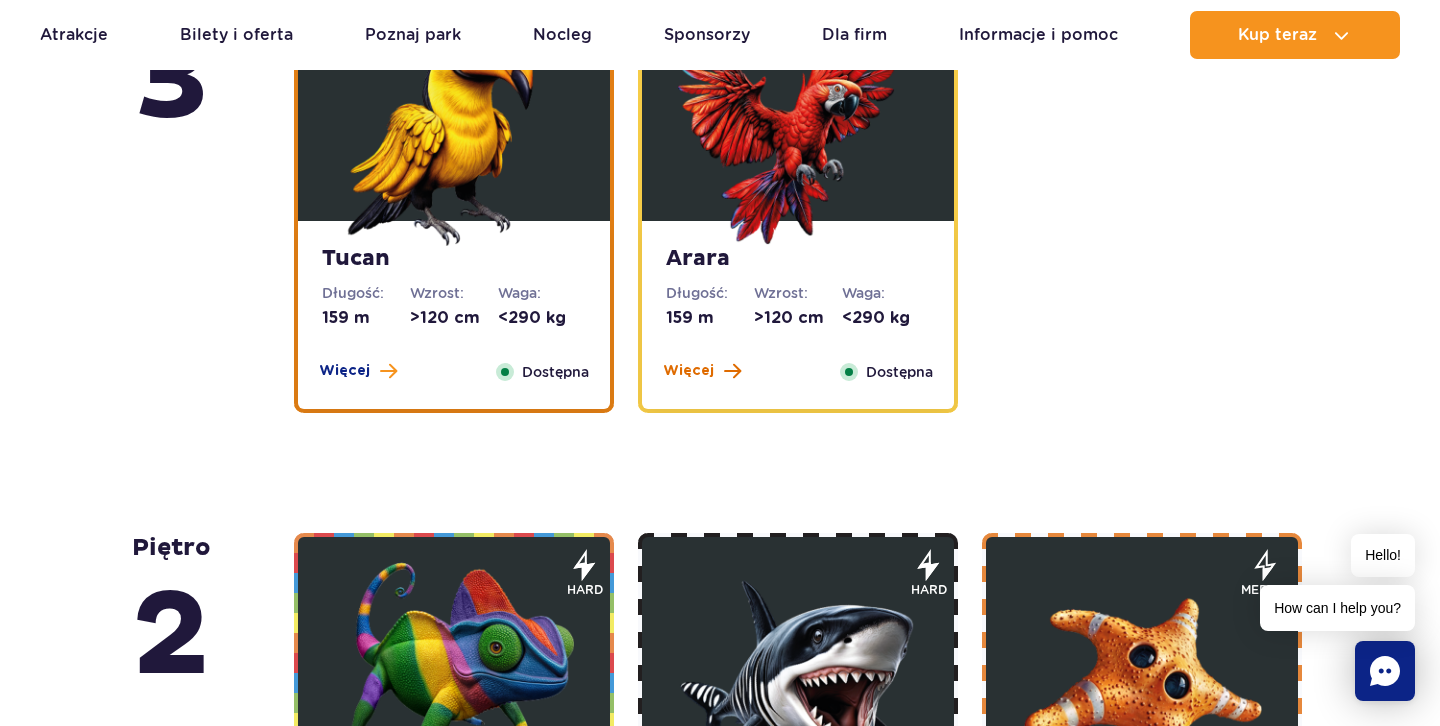 click on "Więcej" at bounding box center [688, 371] 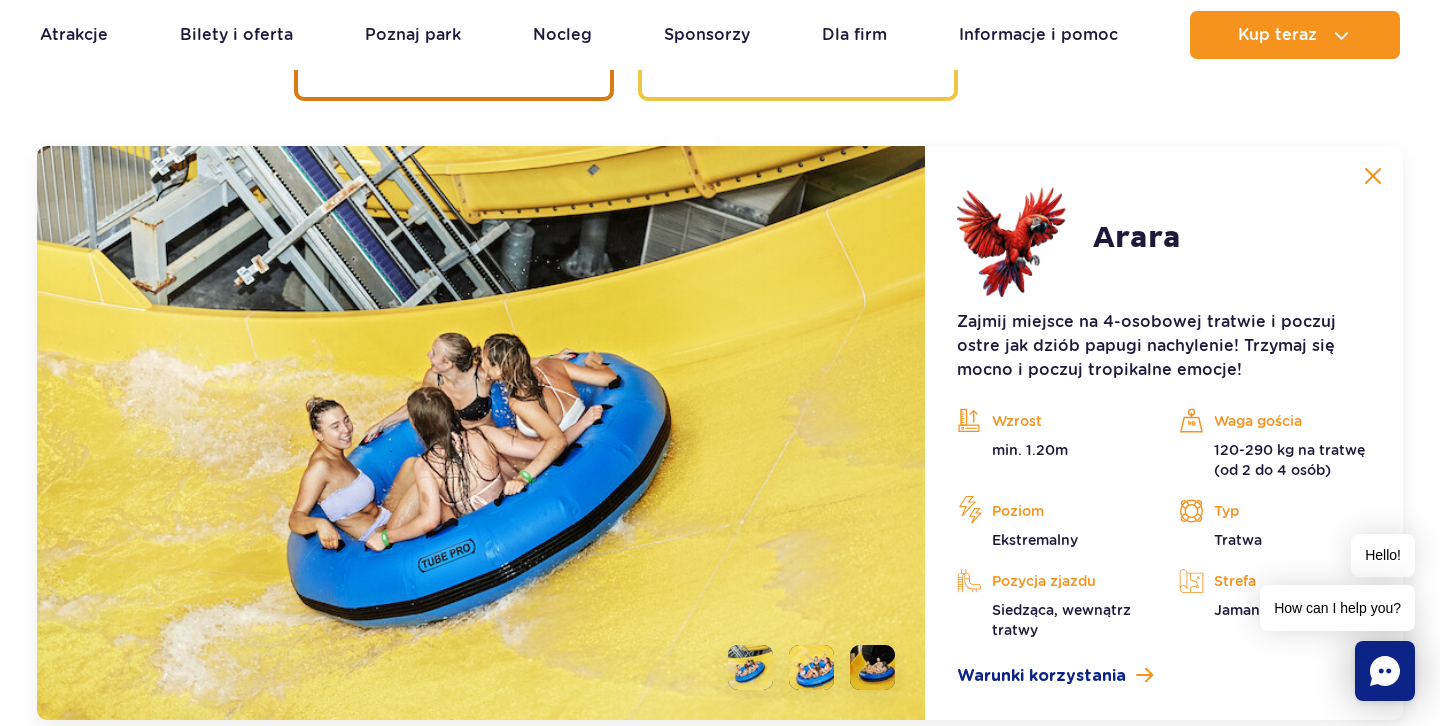 scroll, scrollTop: 3269, scrollLeft: 0, axis: vertical 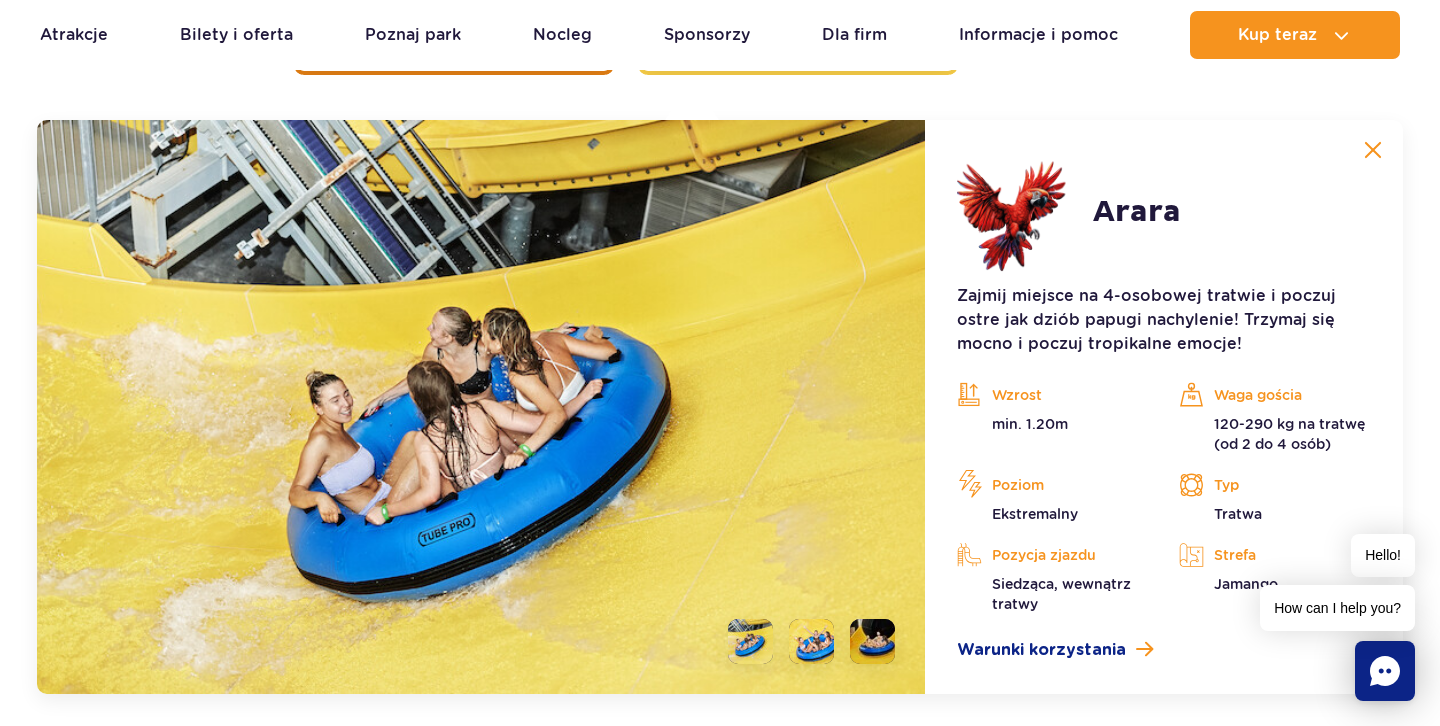 click at bounding box center [1373, 150] 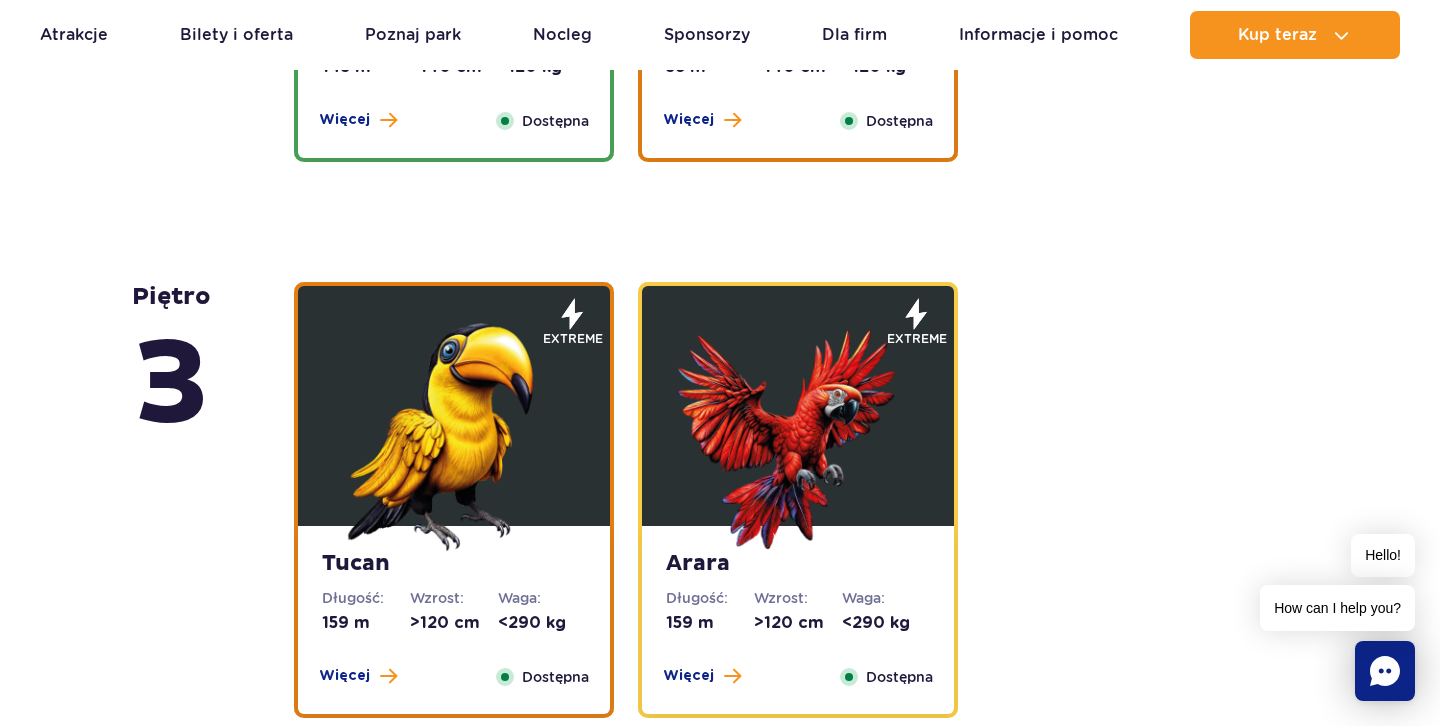scroll, scrollTop: 2669, scrollLeft: 0, axis: vertical 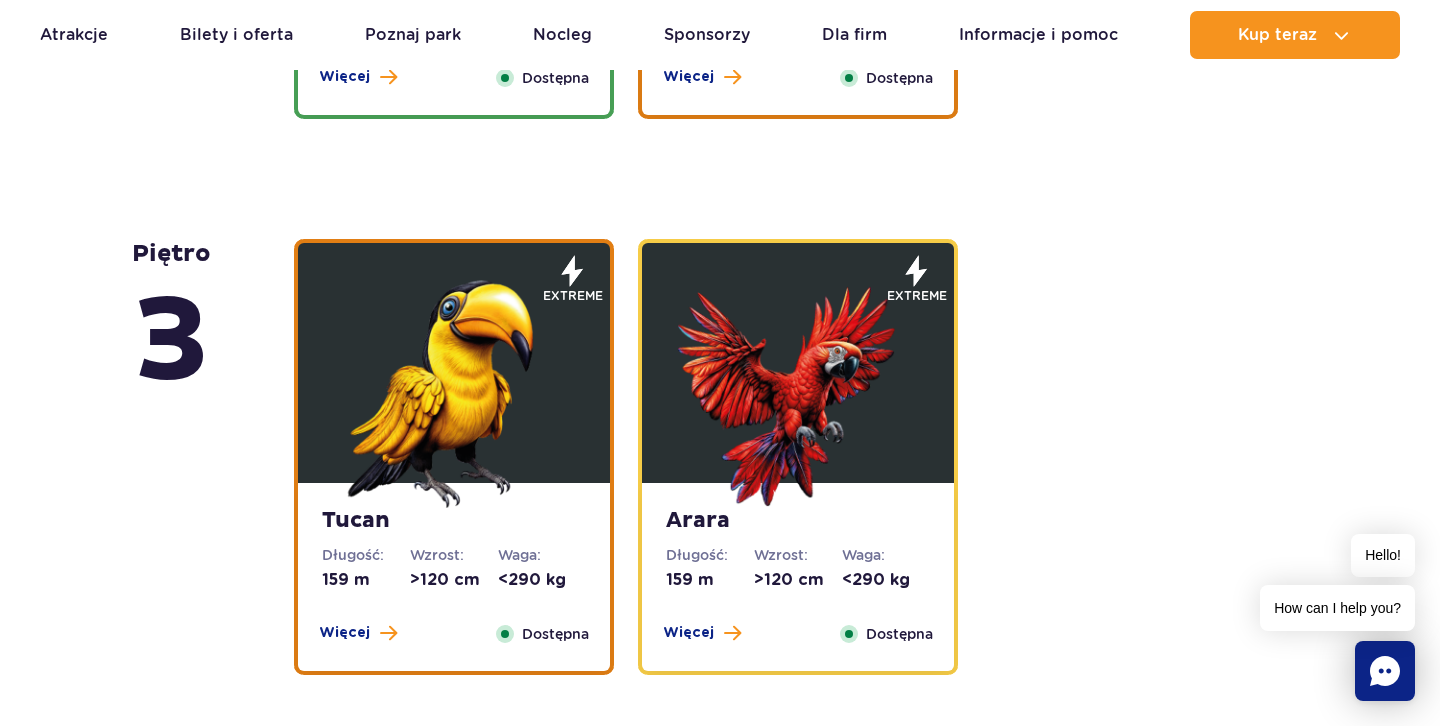 click on "Tucan
Długość:
159 m
Wzrost:
>120 cm
Waga:
<290 kg
Więcej
Zamknij
Dostępna" at bounding box center [454, 577] 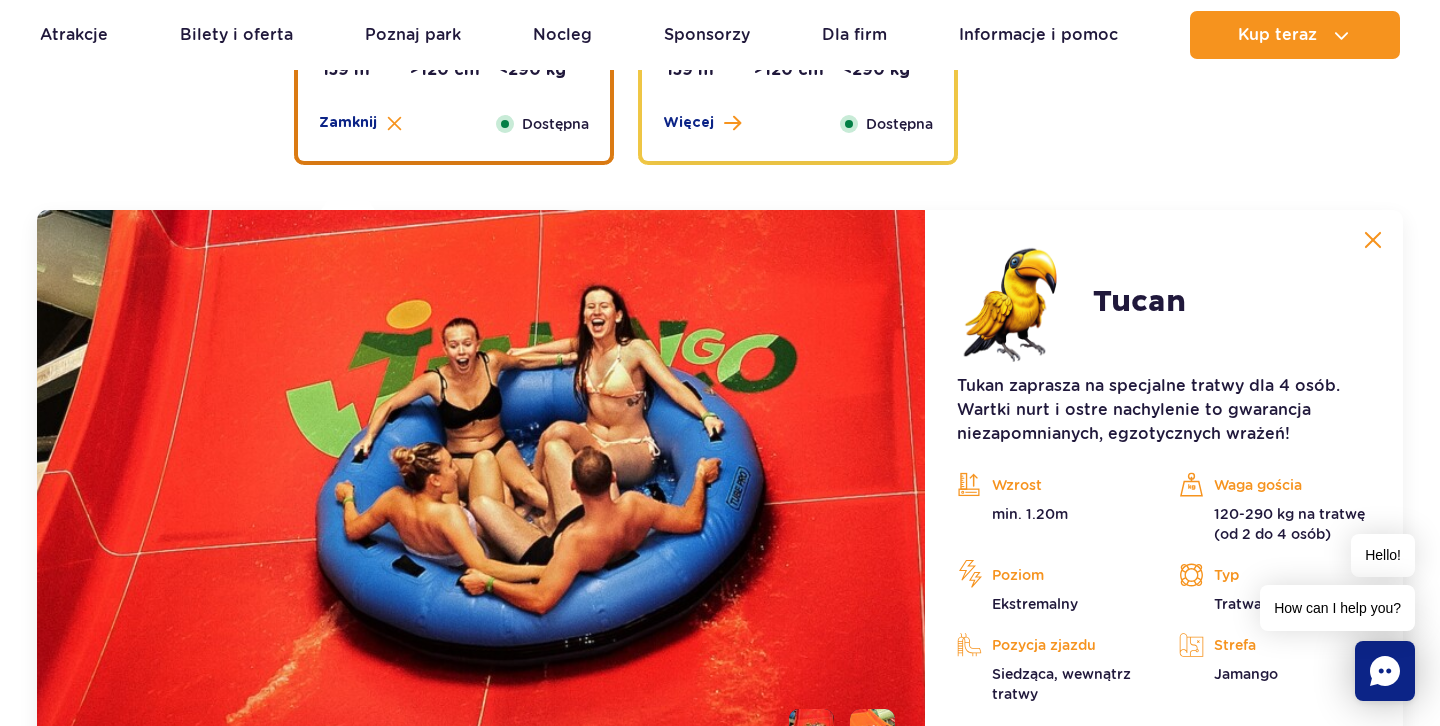scroll, scrollTop: 3167, scrollLeft: 0, axis: vertical 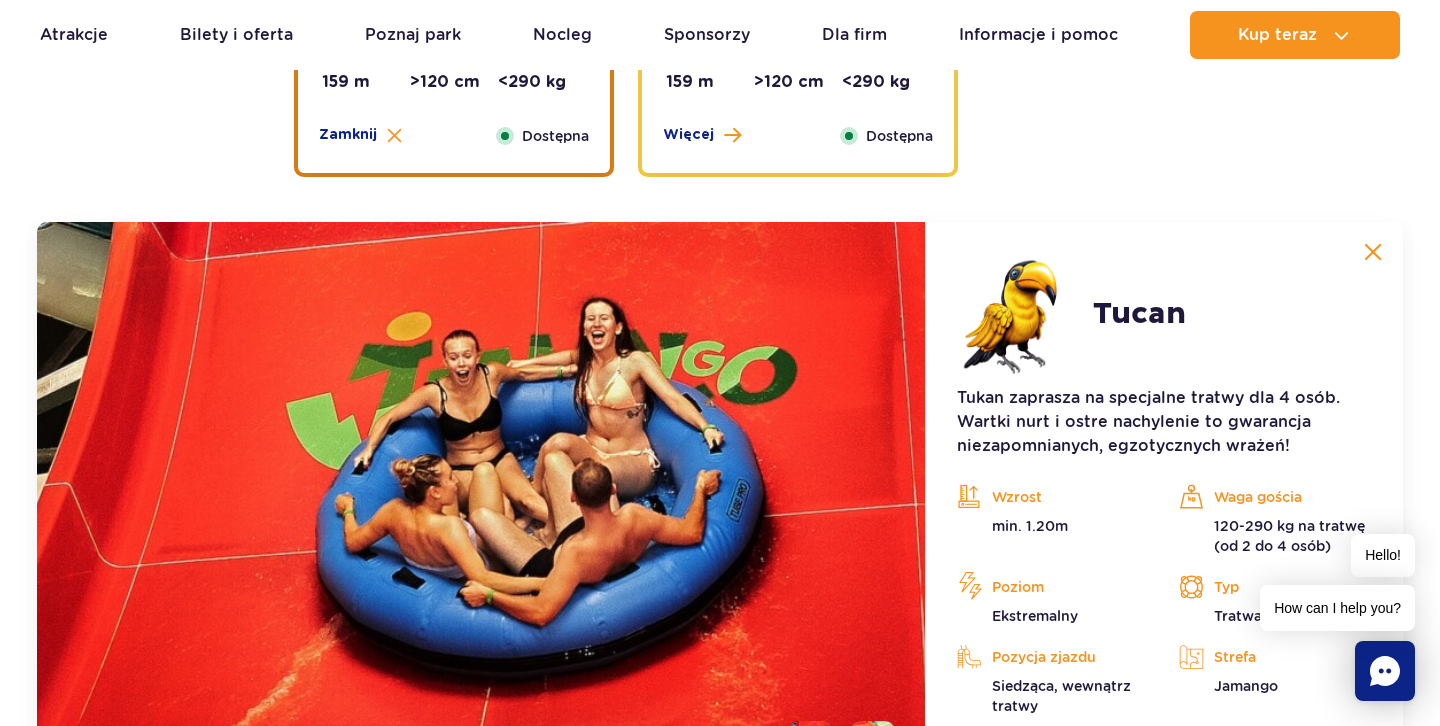 click at bounding box center [1373, 252] 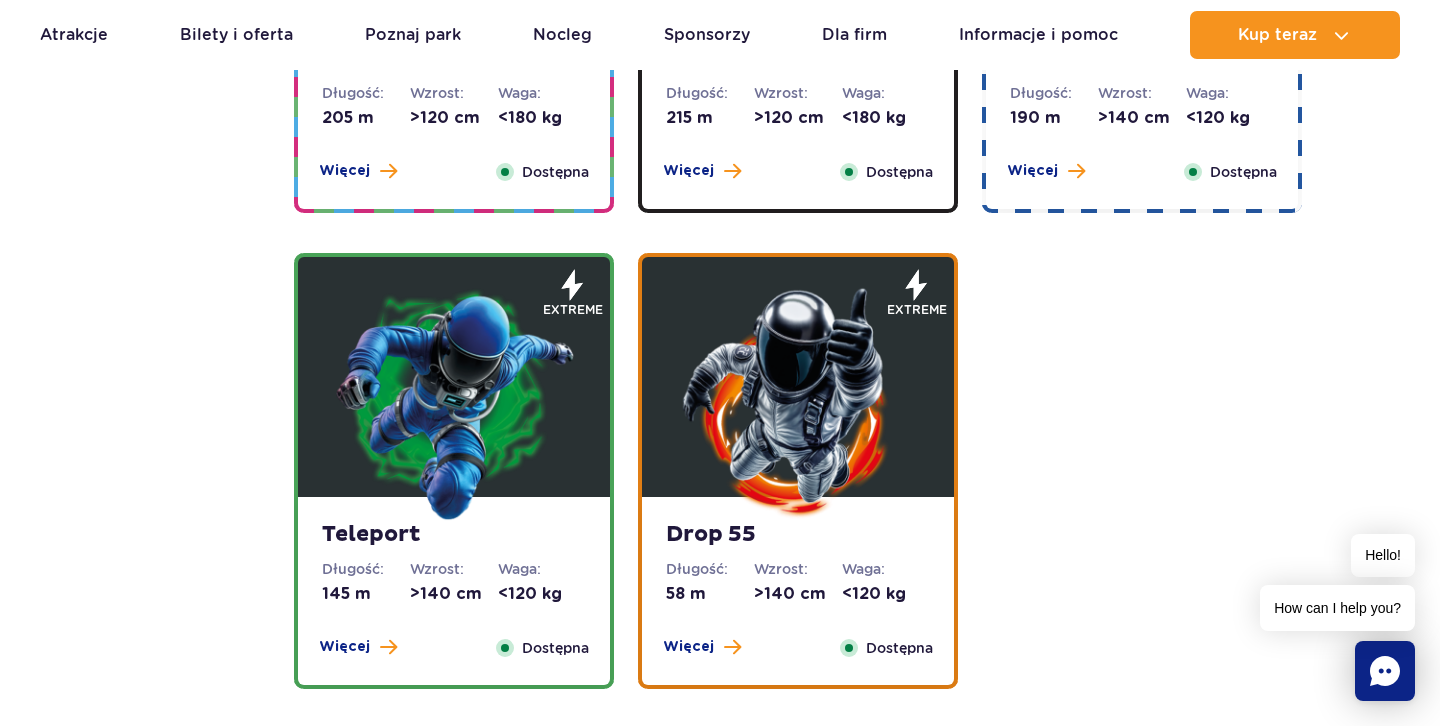 scroll, scrollTop: 2198, scrollLeft: 0, axis: vertical 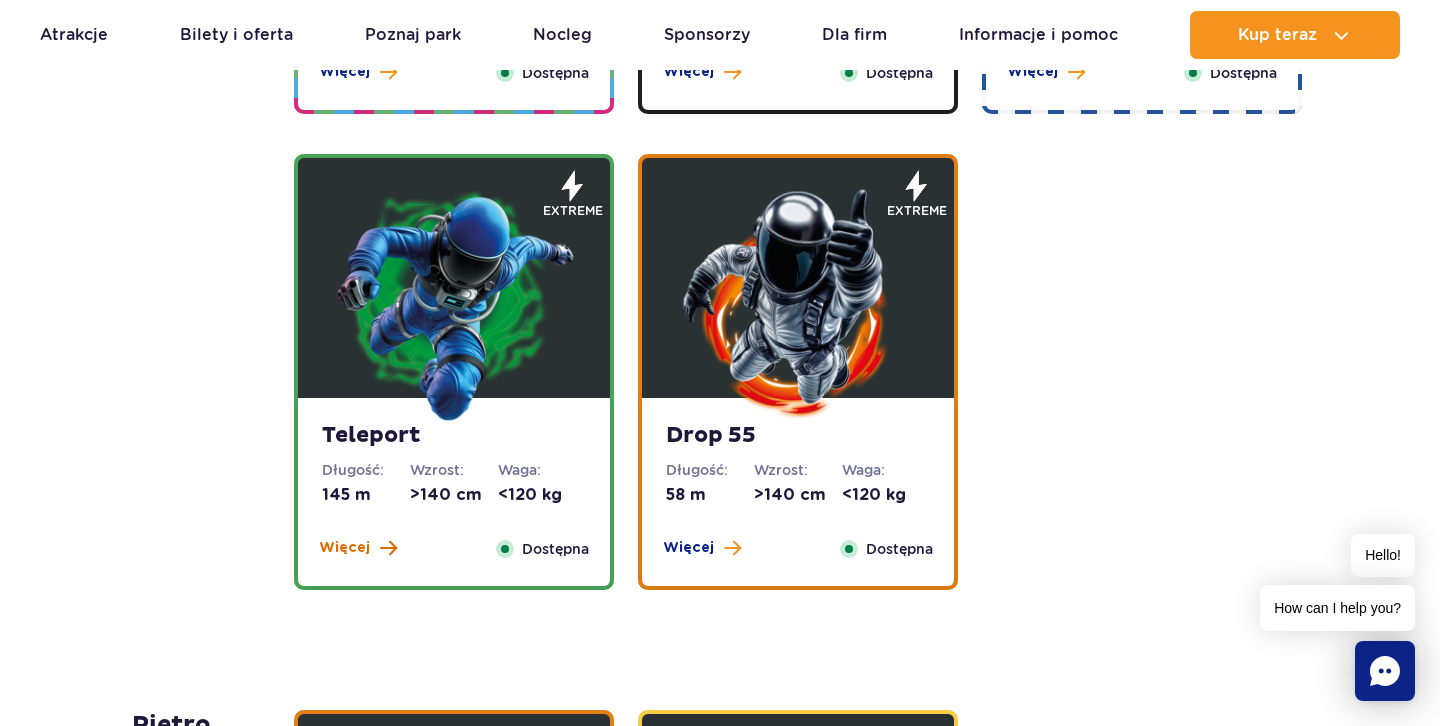 click on "Więcej" at bounding box center [358, 548] 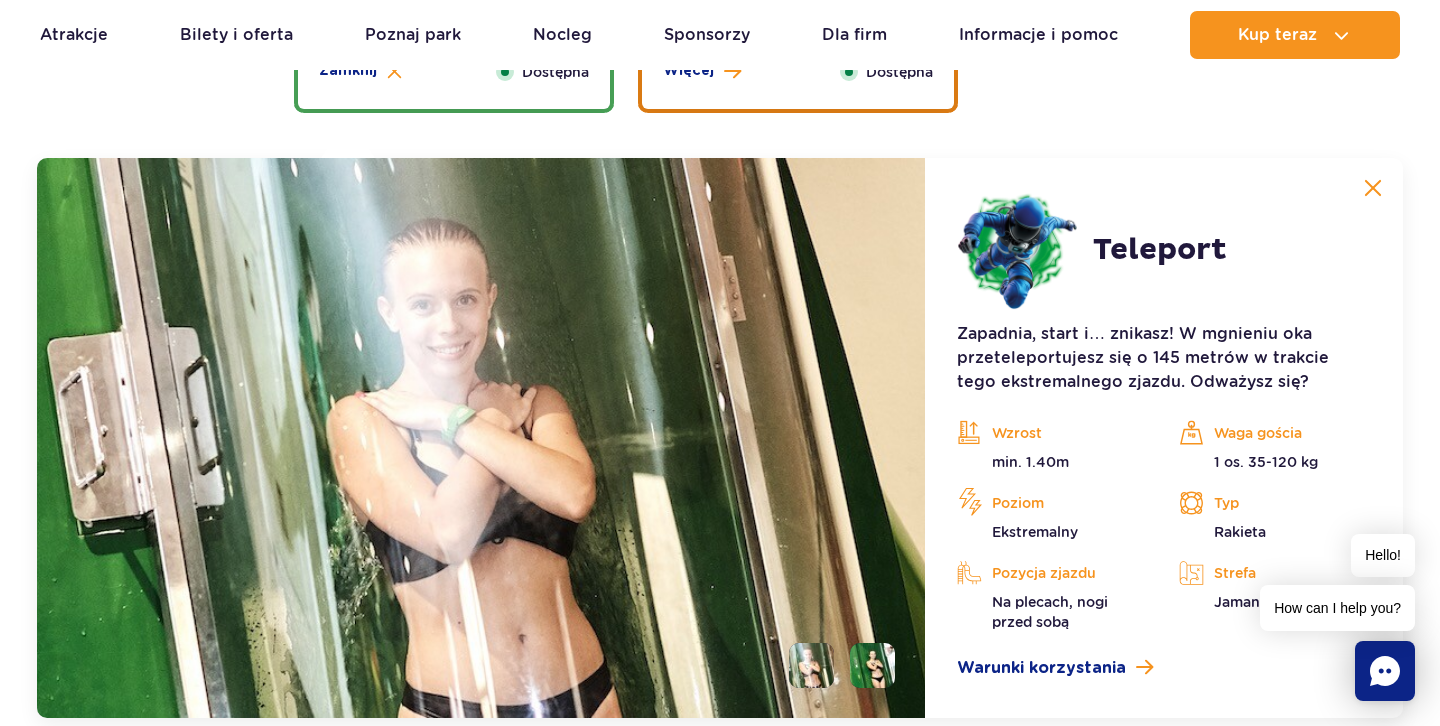scroll, scrollTop: 2713, scrollLeft: 0, axis: vertical 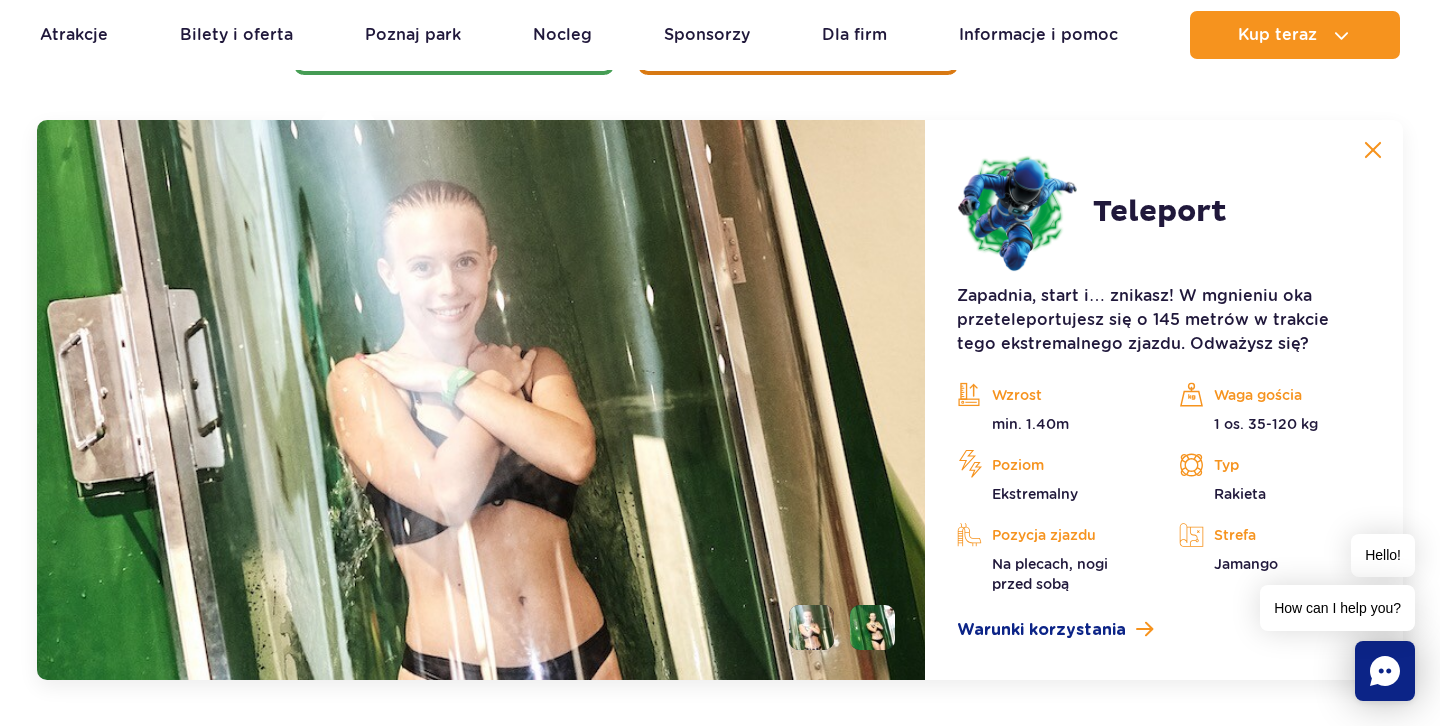 click at bounding box center [1373, 150] 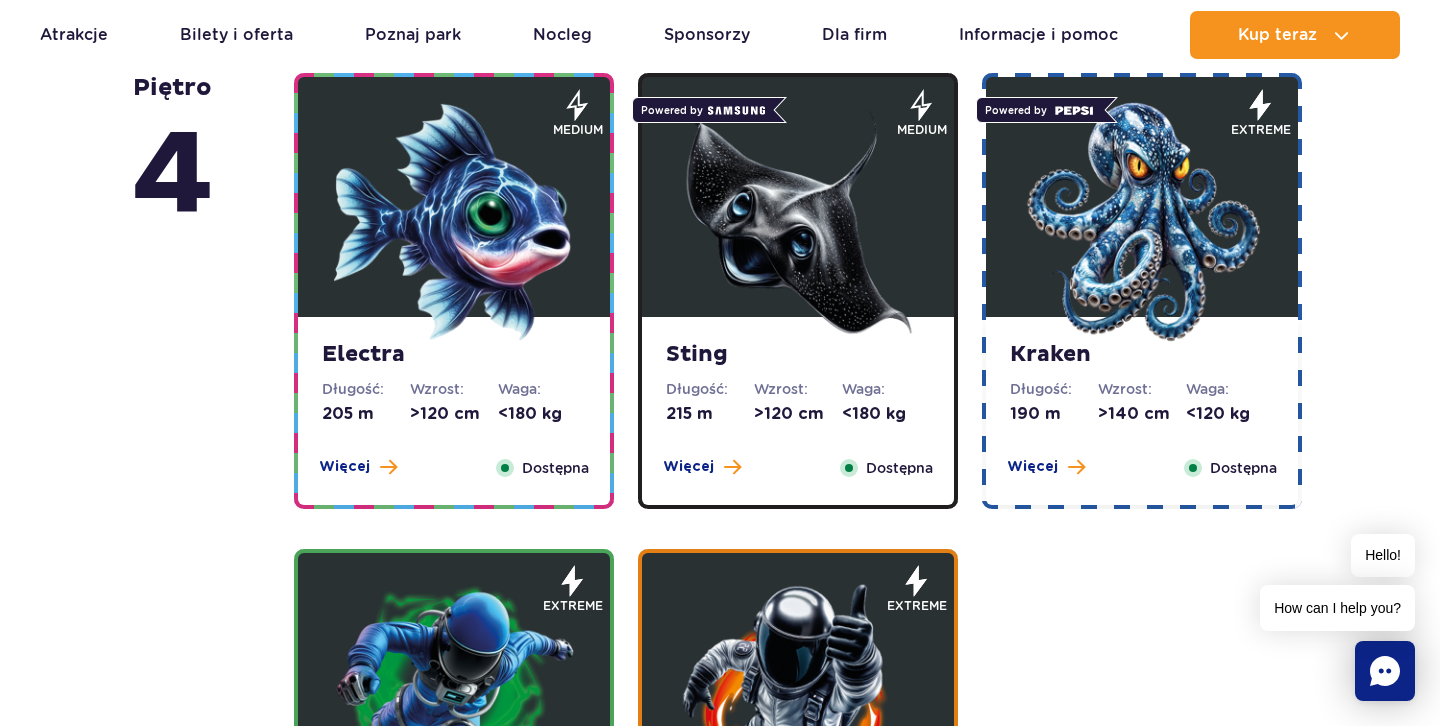 scroll, scrollTop: 1799, scrollLeft: 0, axis: vertical 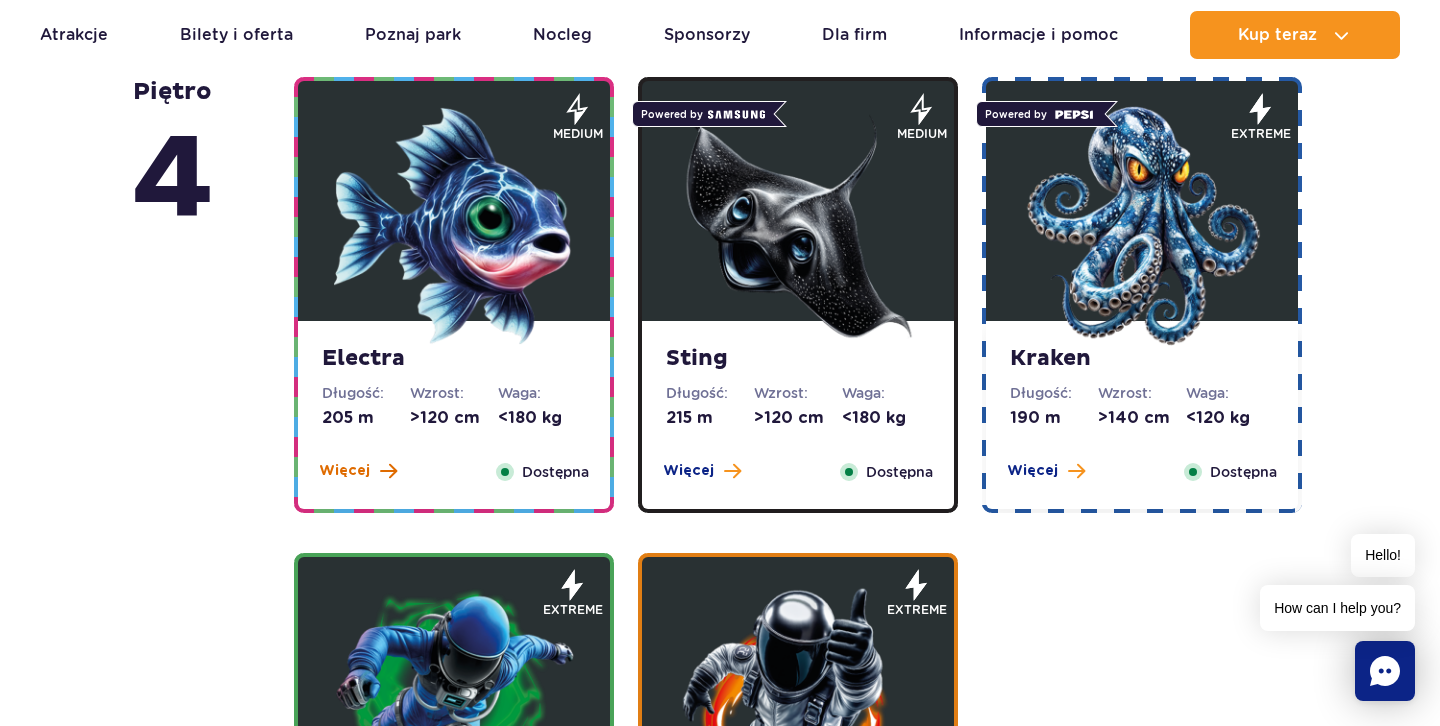 click on "Więcej" at bounding box center (344, 471) 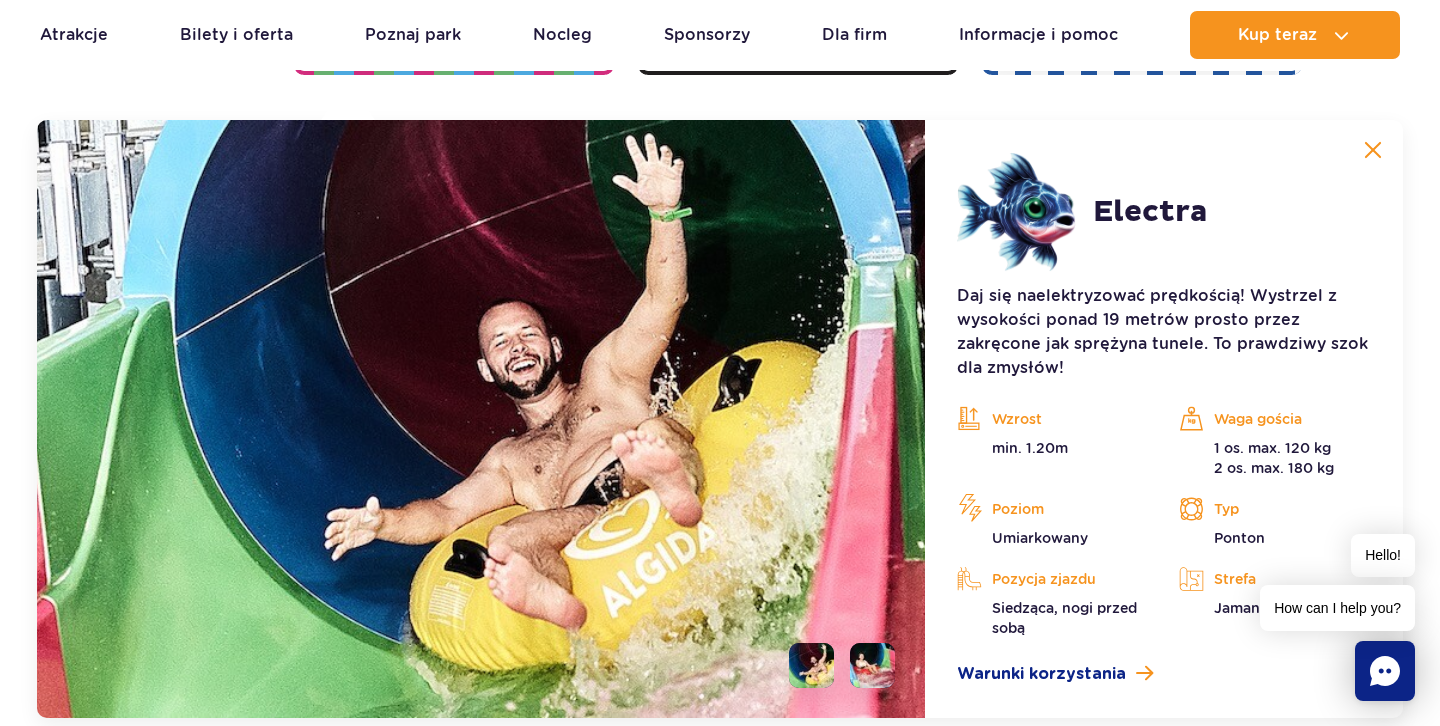 scroll, scrollTop: 2235, scrollLeft: 0, axis: vertical 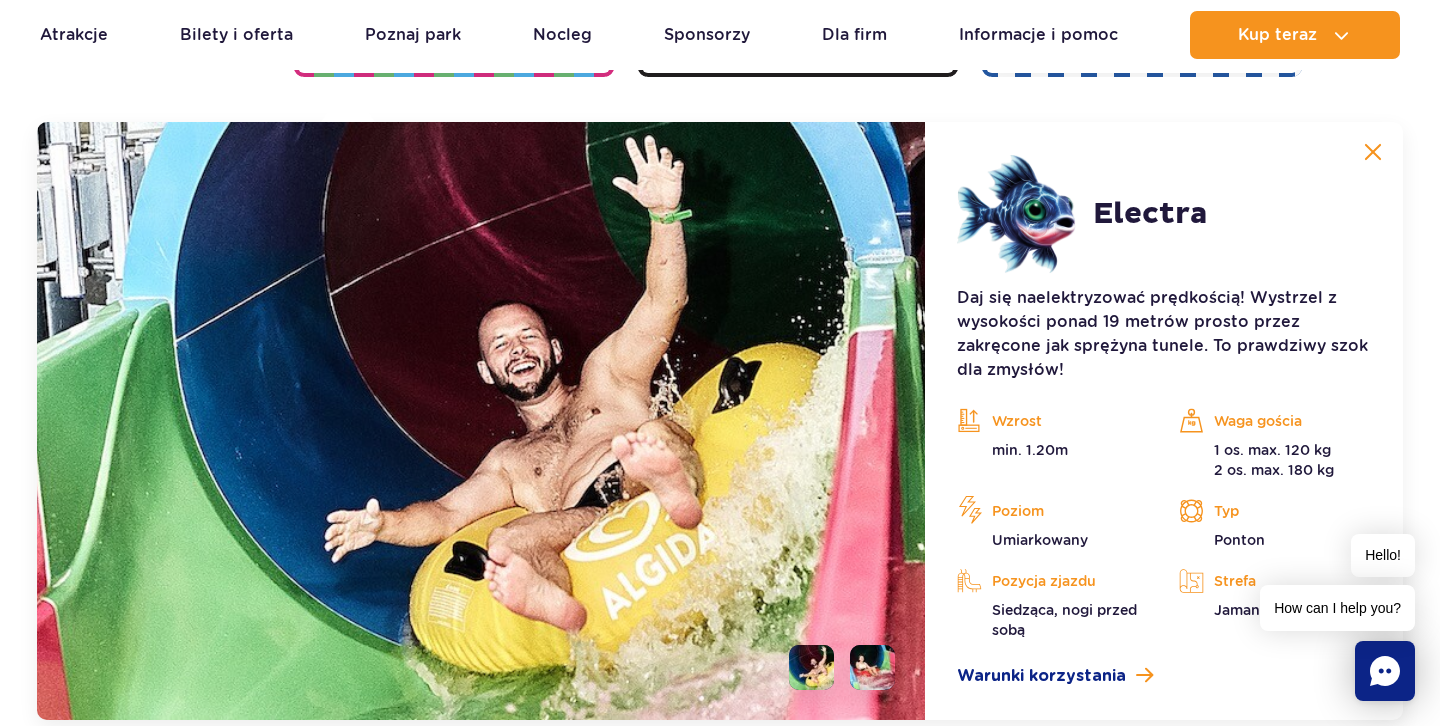 click at bounding box center [1373, 152] 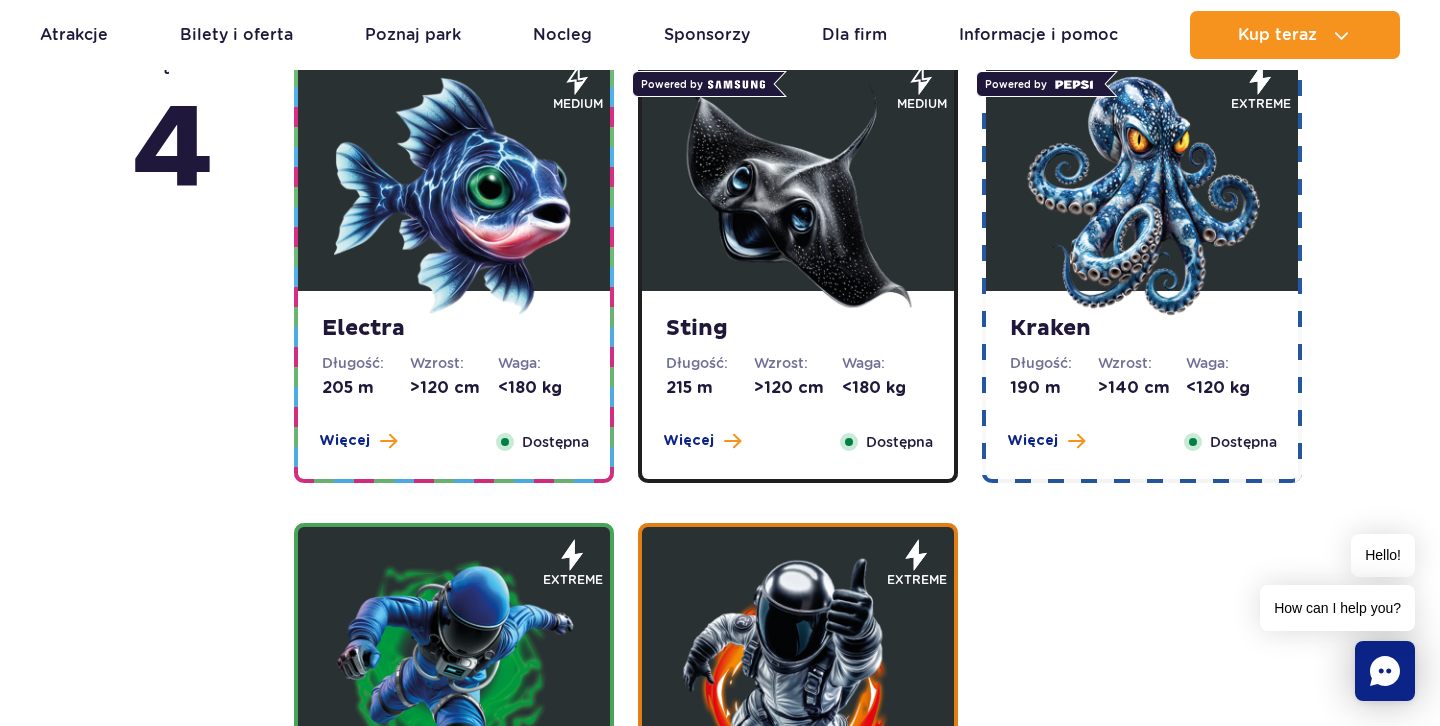 scroll, scrollTop: 1813, scrollLeft: 0, axis: vertical 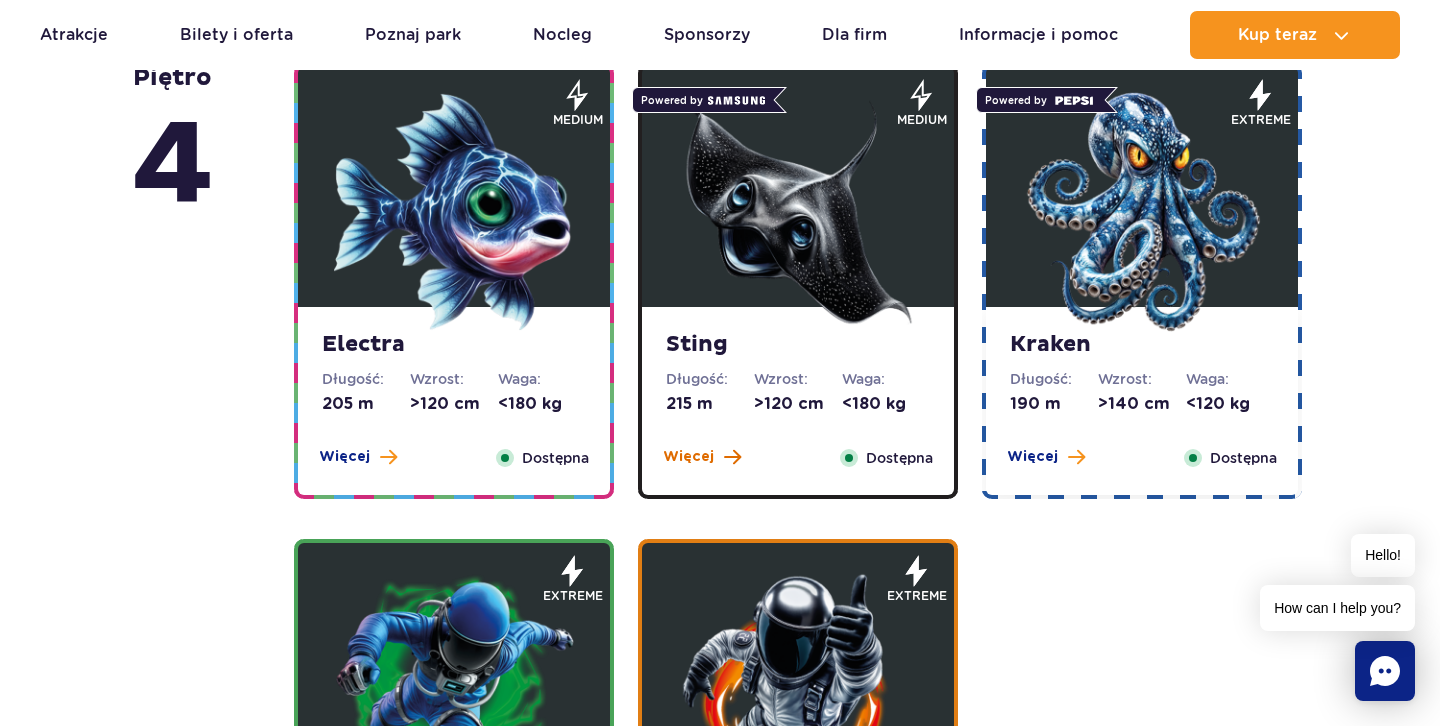 click on "Więcej" at bounding box center (688, 457) 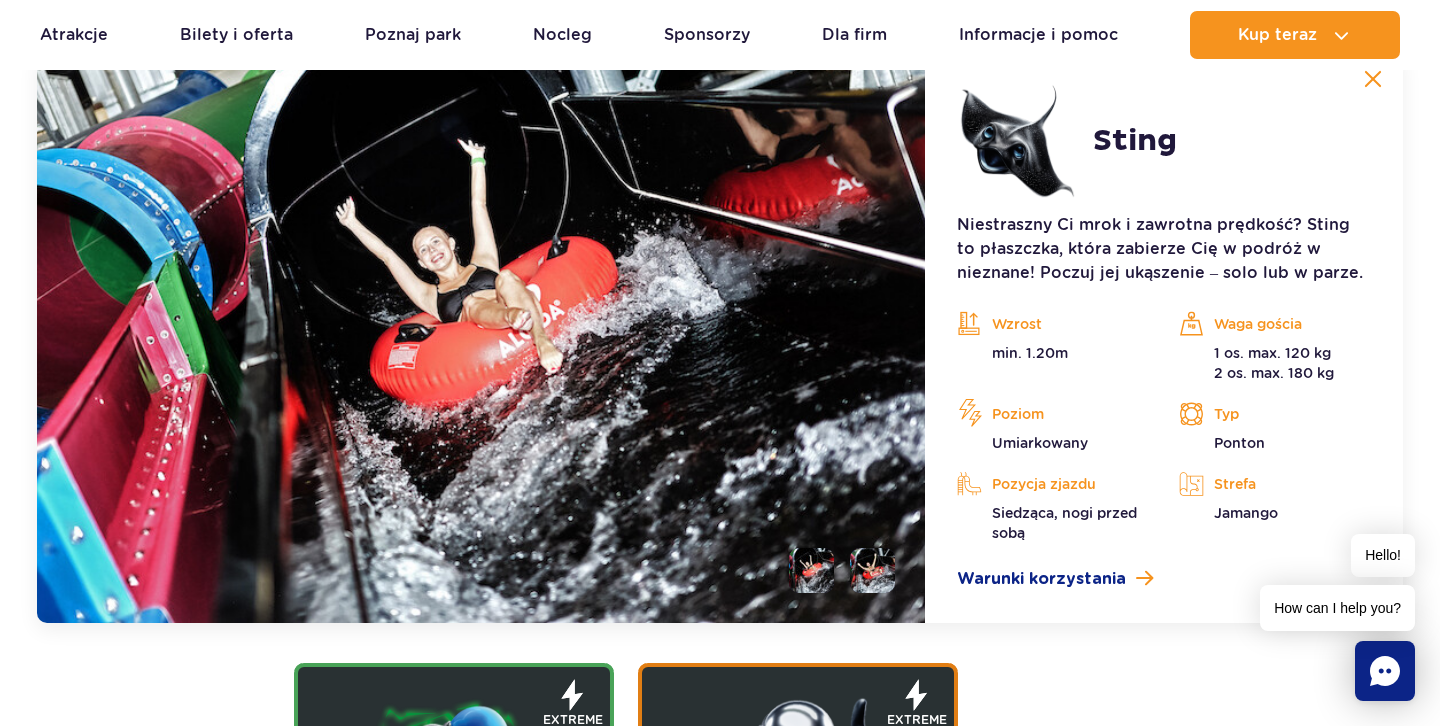 scroll, scrollTop: 2254, scrollLeft: 0, axis: vertical 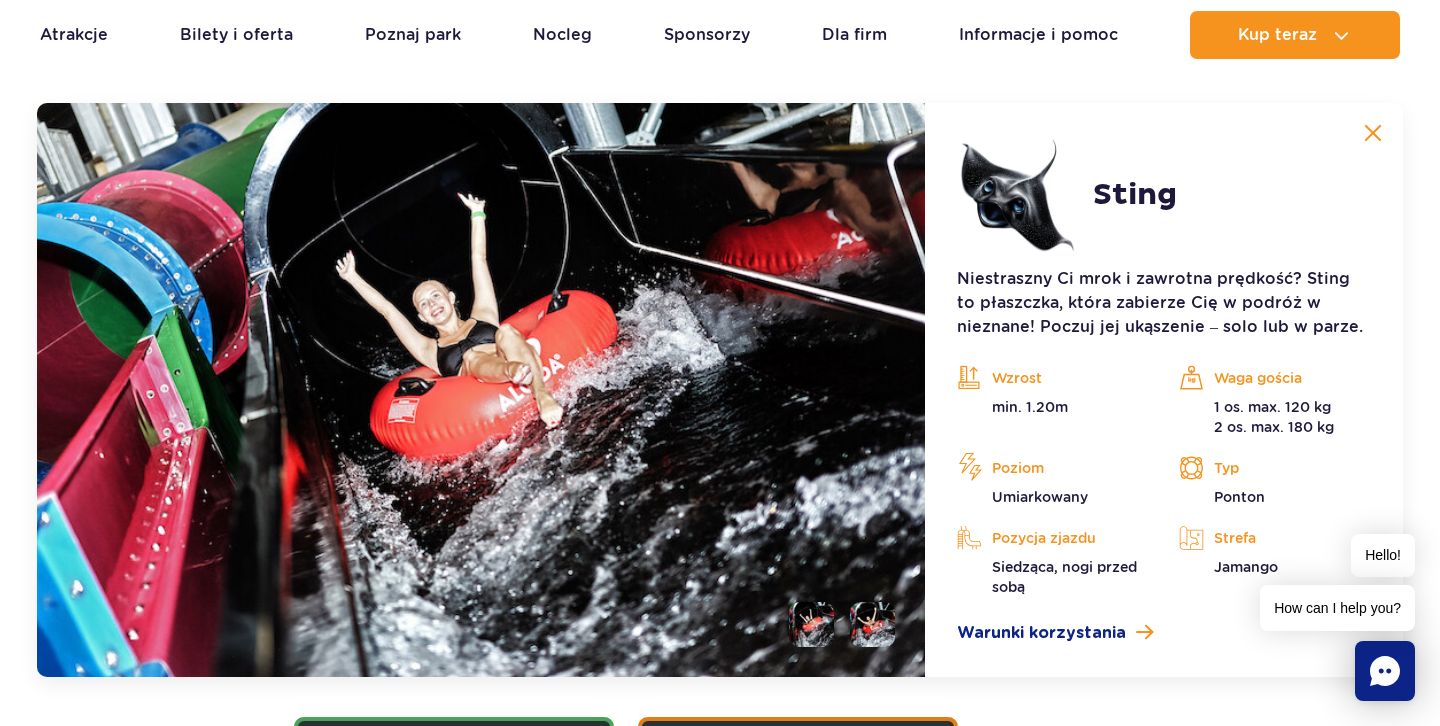 click at bounding box center (1373, 133) 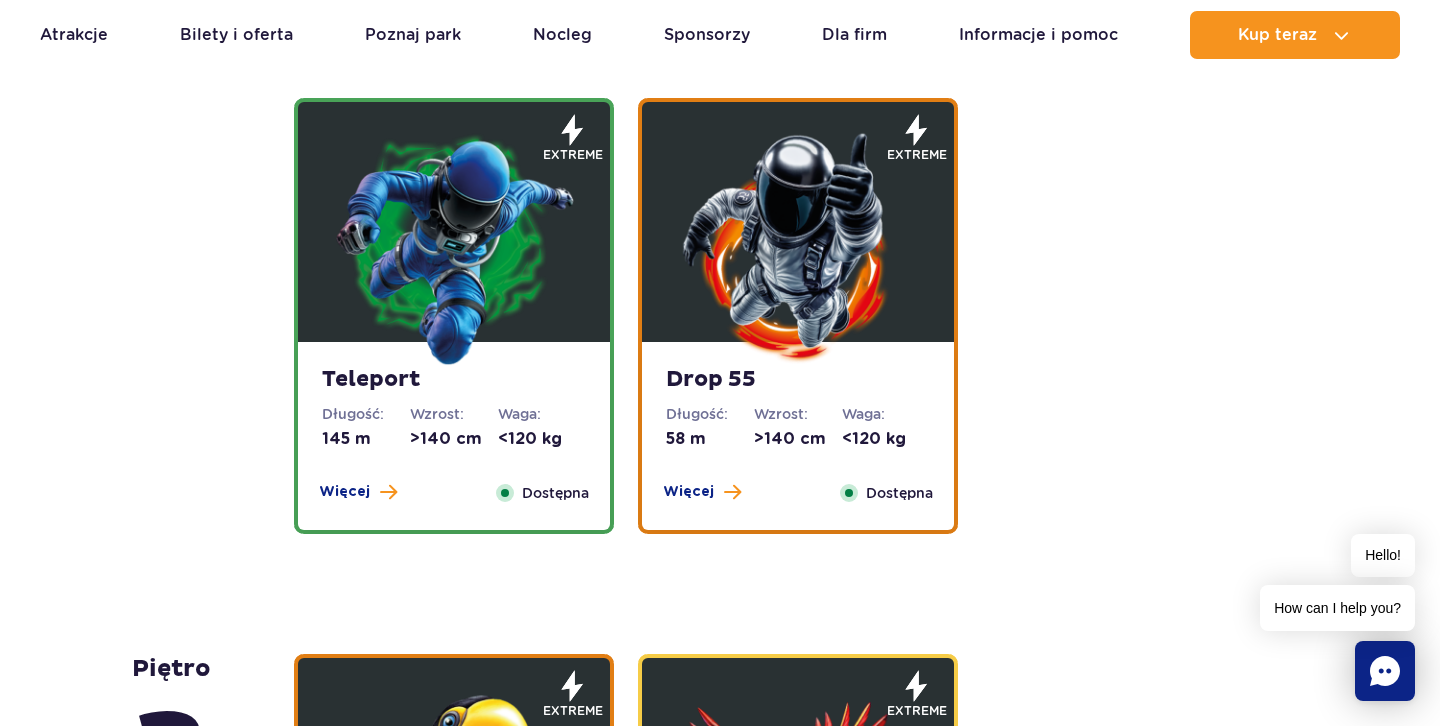 scroll, scrollTop: 1587, scrollLeft: 0, axis: vertical 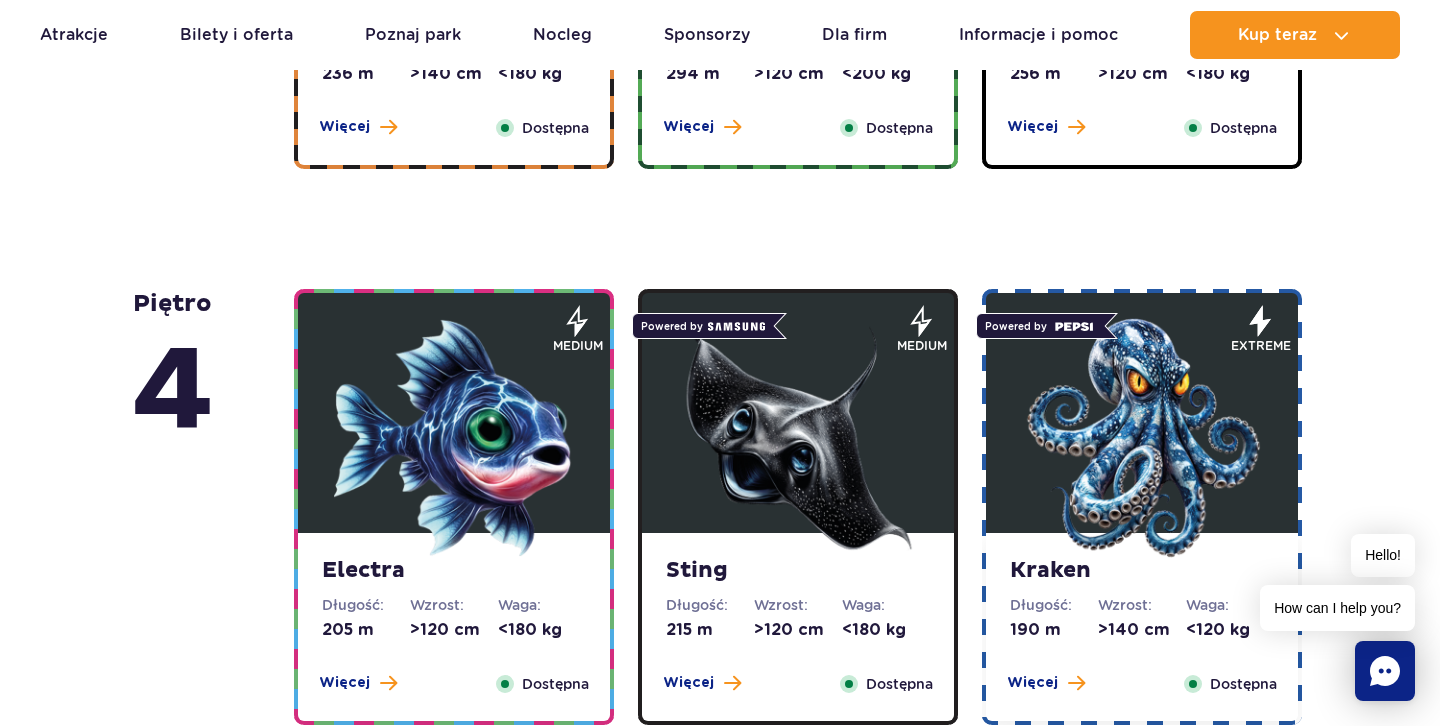 click on "Kraken" at bounding box center [1142, 571] 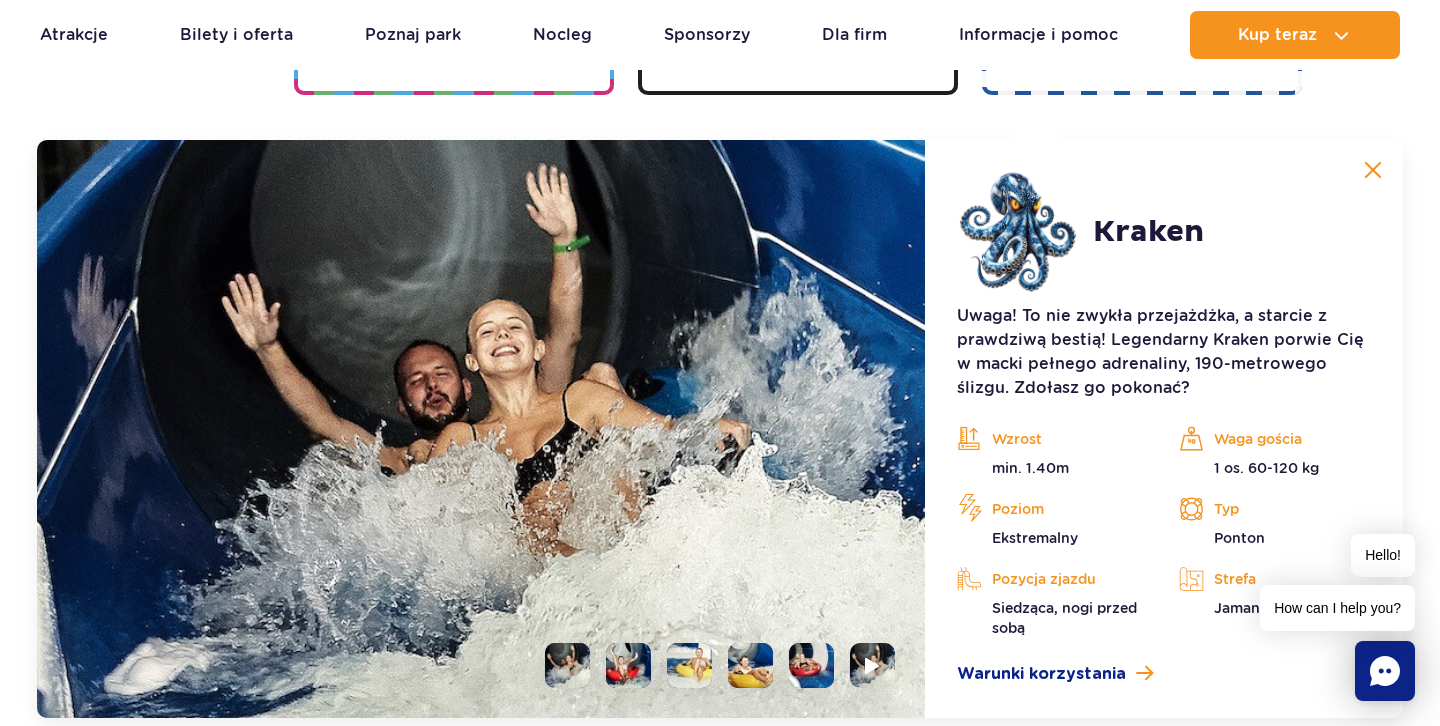 scroll, scrollTop: 2218, scrollLeft: 0, axis: vertical 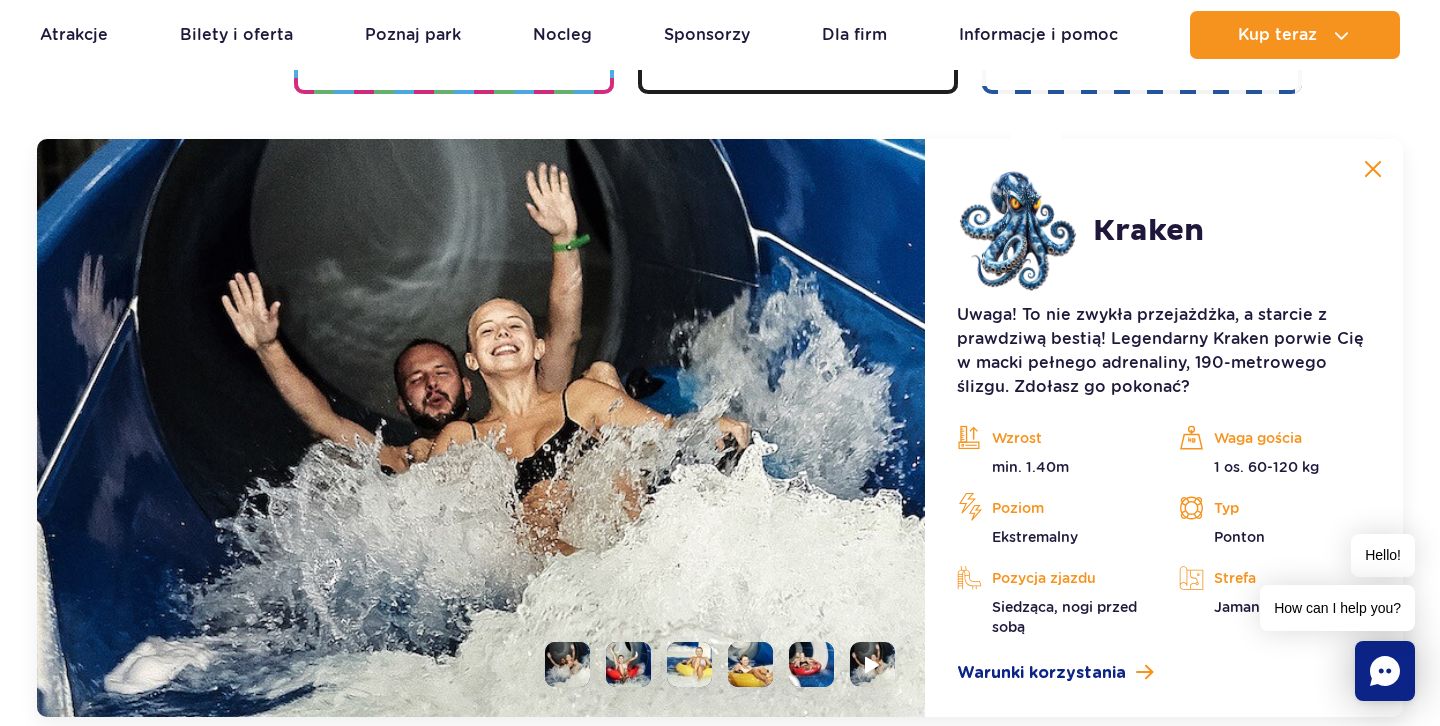 click at bounding box center [1373, 169] 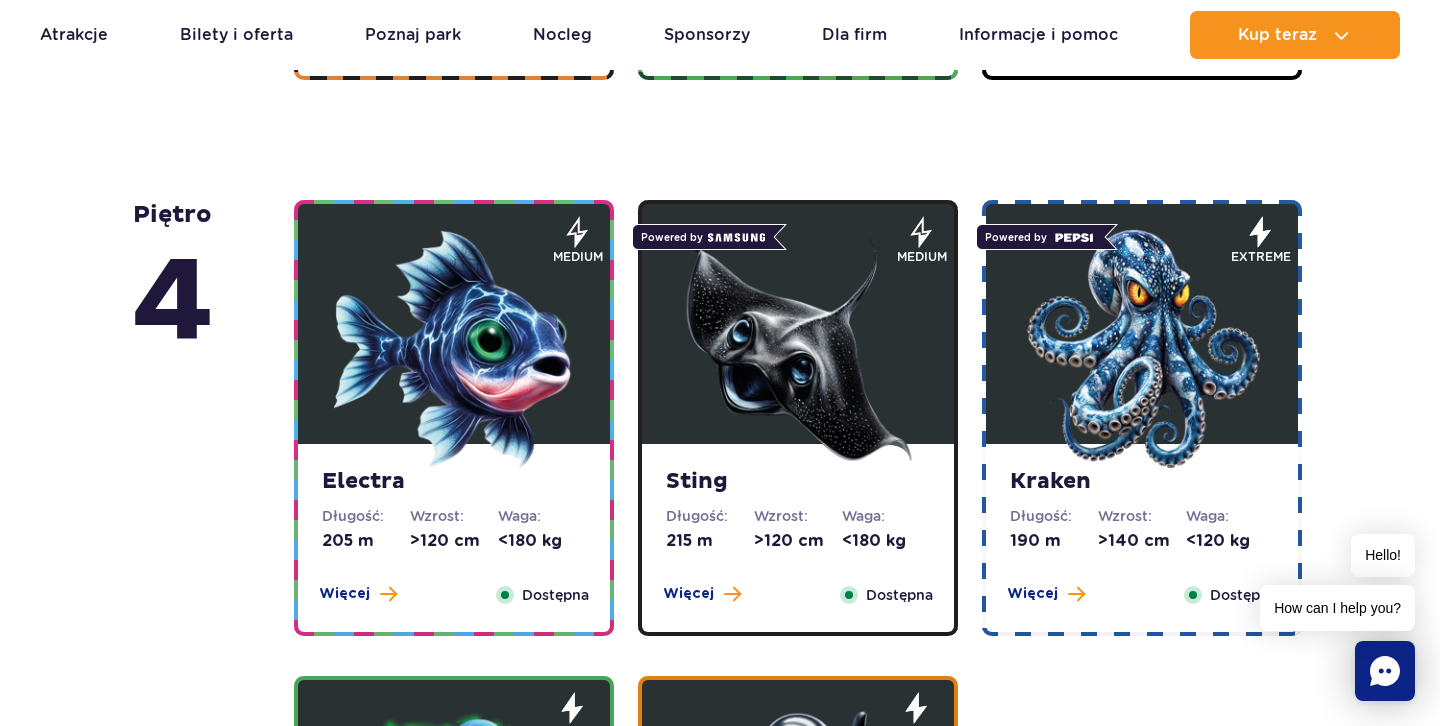 scroll, scrollTop: 1701, scrollLeft: 0, axis: vertical 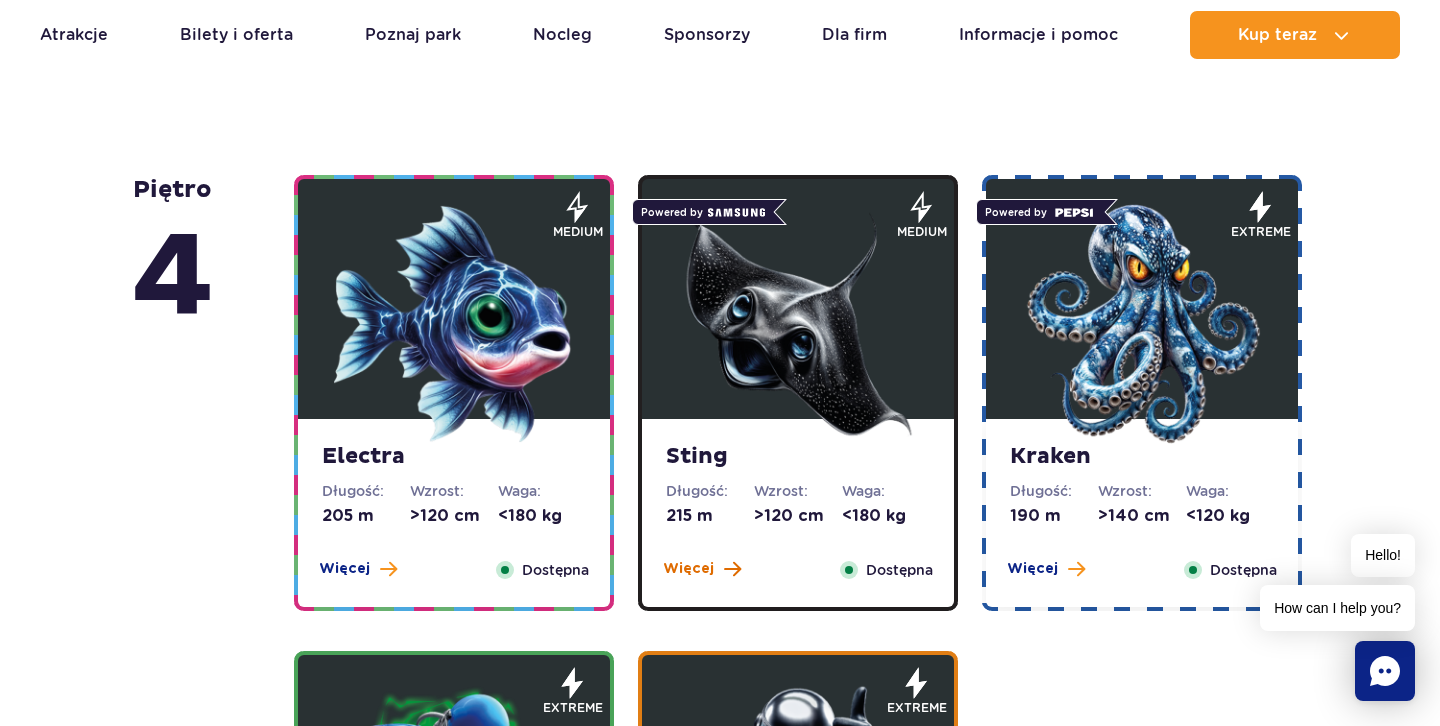 click on "Więcej" at bounding box center [688, 569] 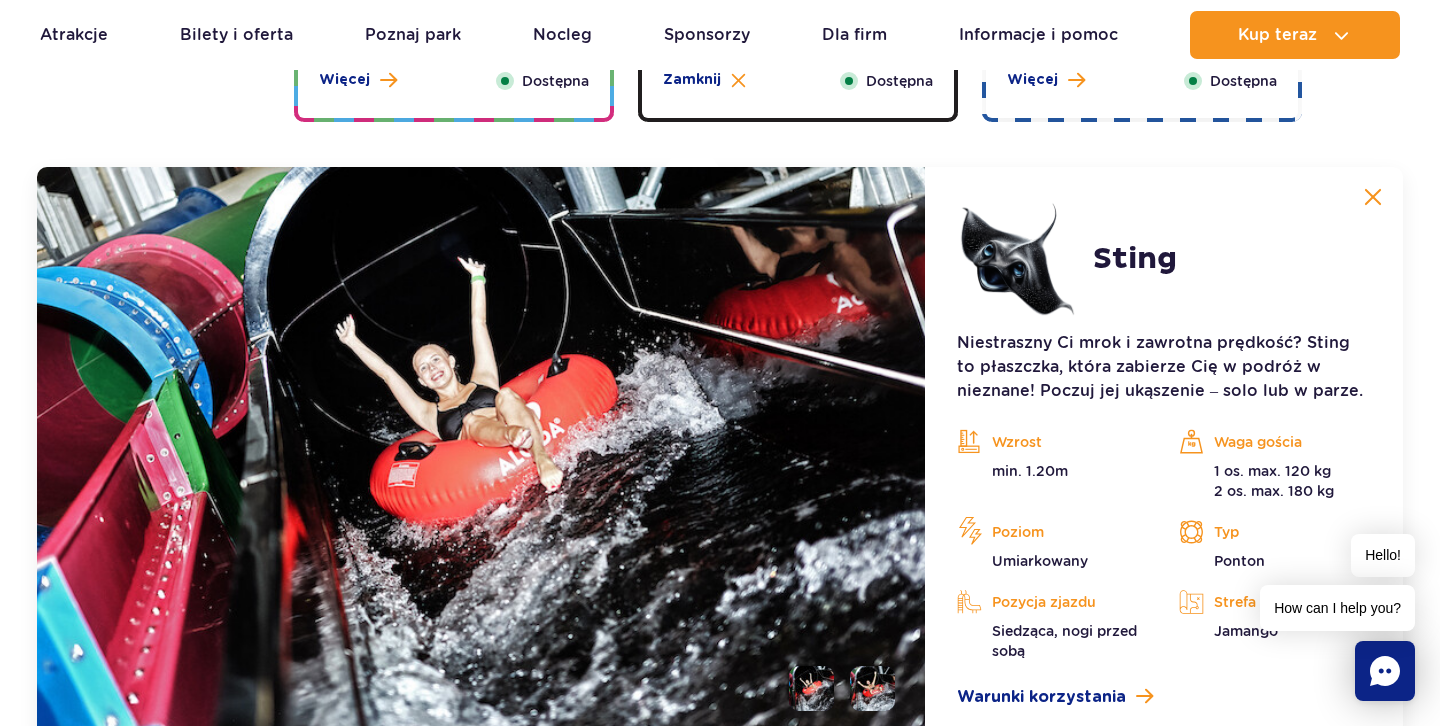 scroll, scrollTop: 2237, scrollLeft: 0, axis: vertical 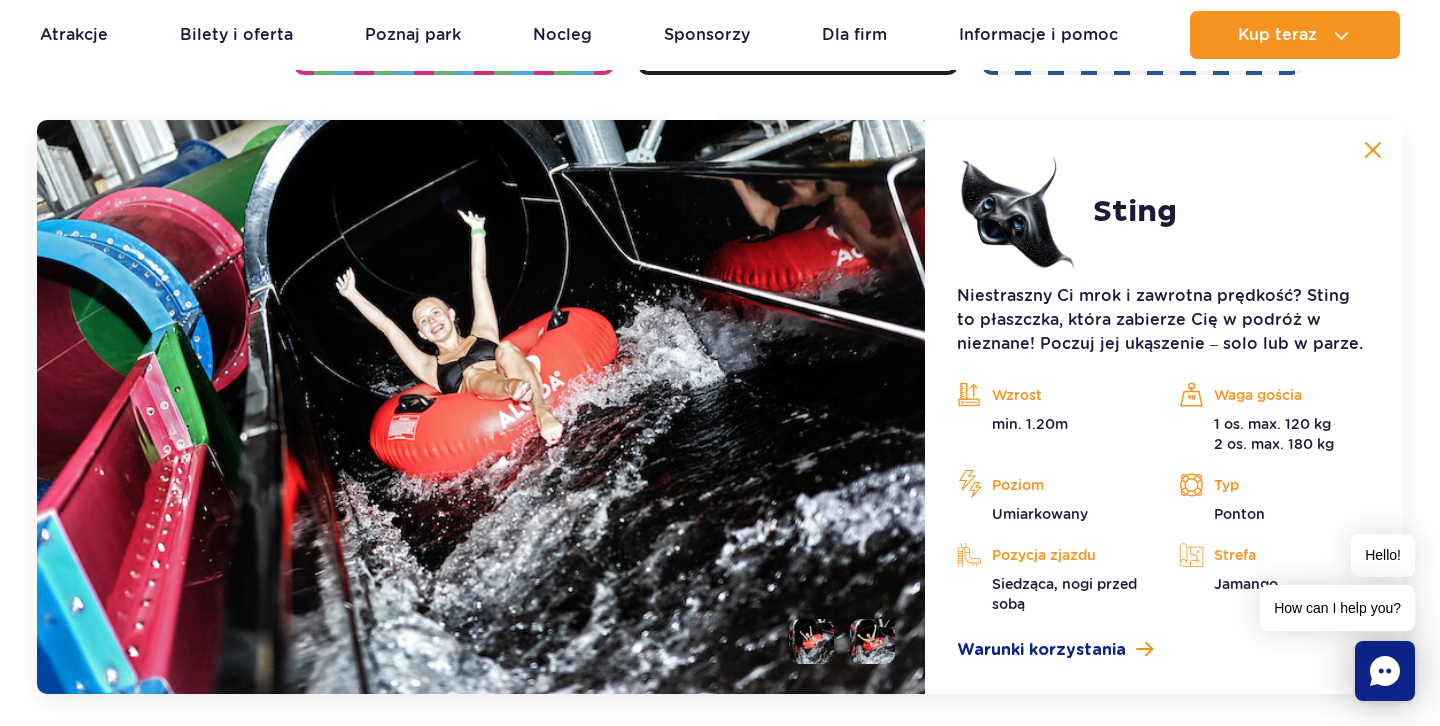 click at bounding box center [1373, 150] 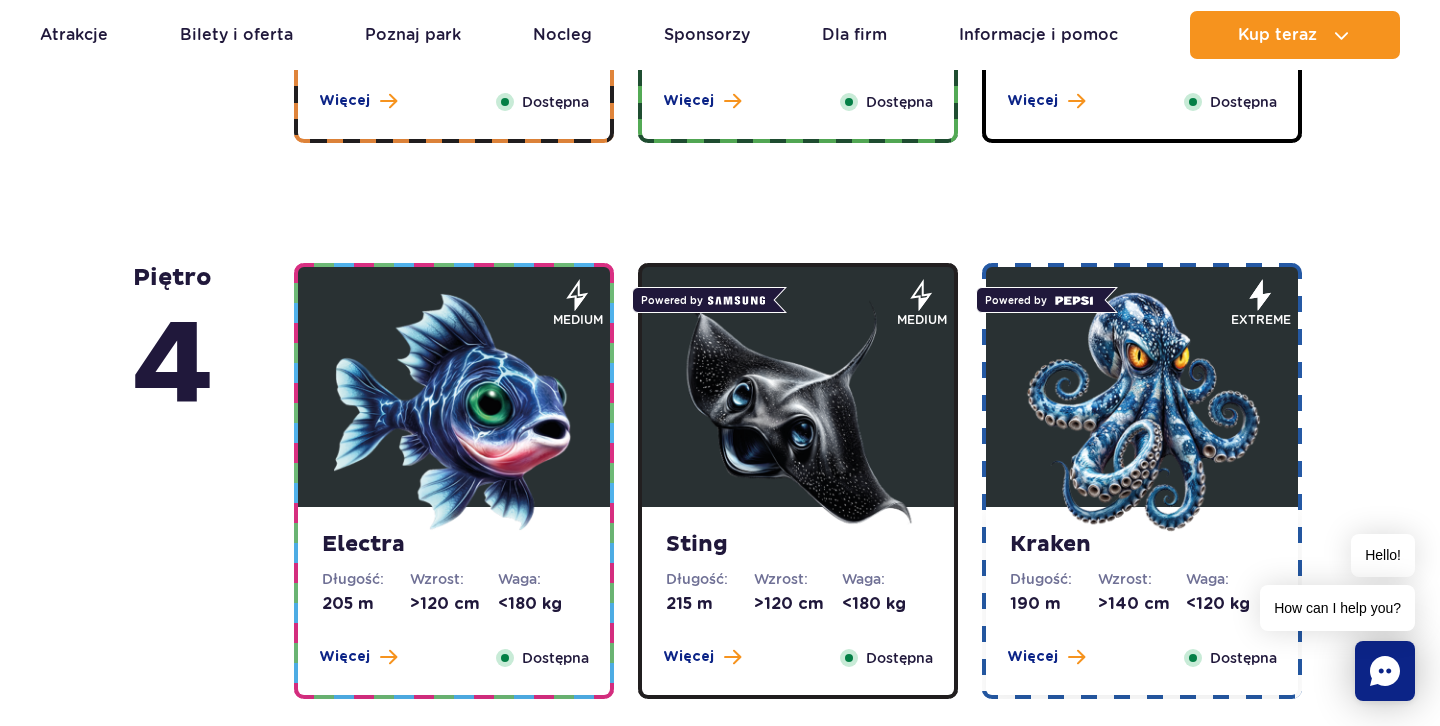 scroll, scrollTop: 1601, scrollLeft: 0, axis: vertical 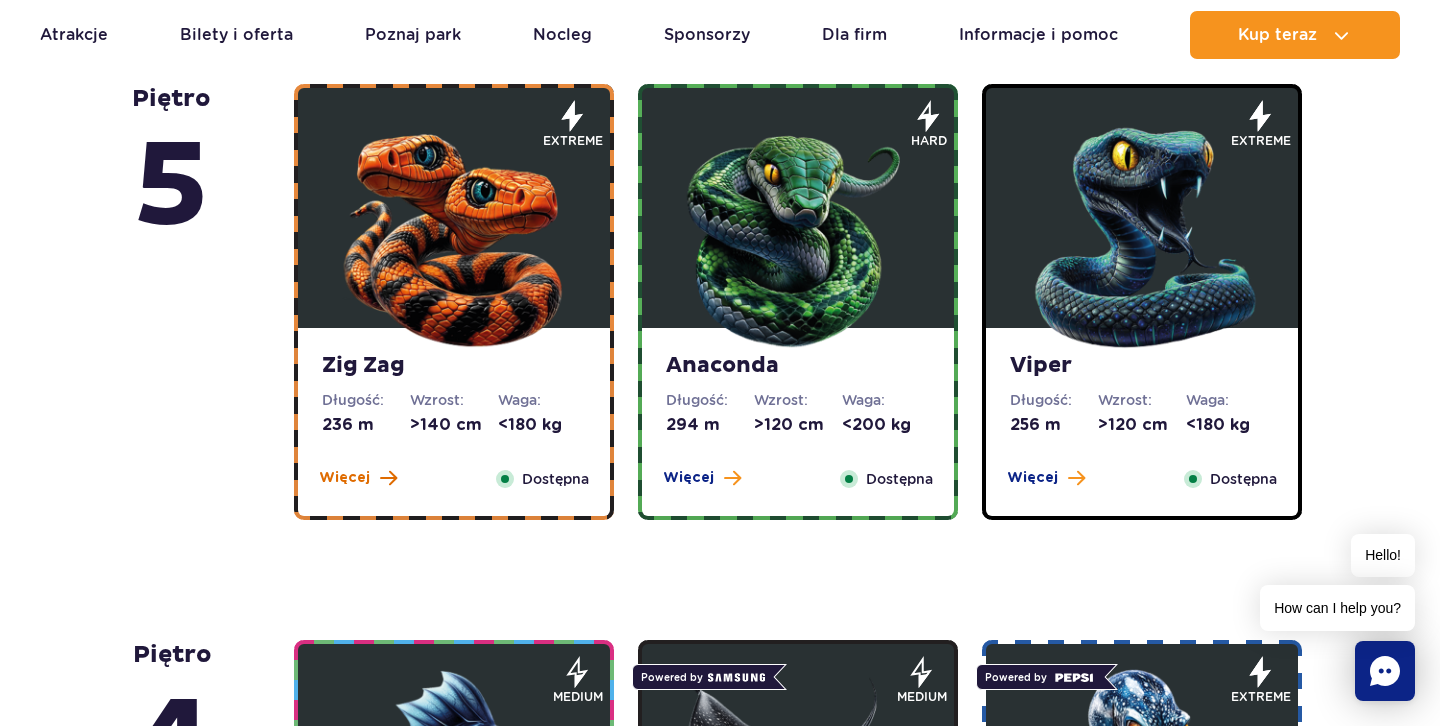 click on "Więcej" at bounding box center [344, 478] 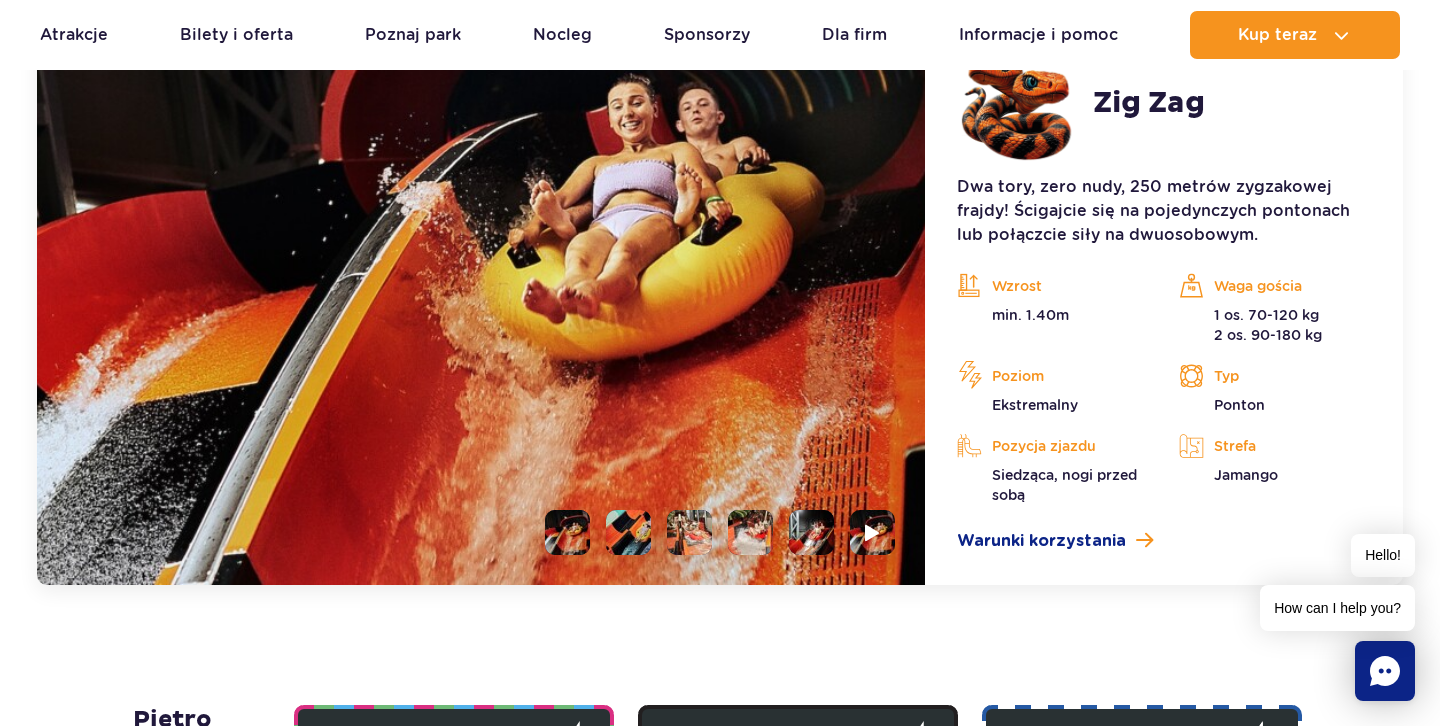 scroll, scrollTop: 1919, scrollLeft: 0, axis: vertical 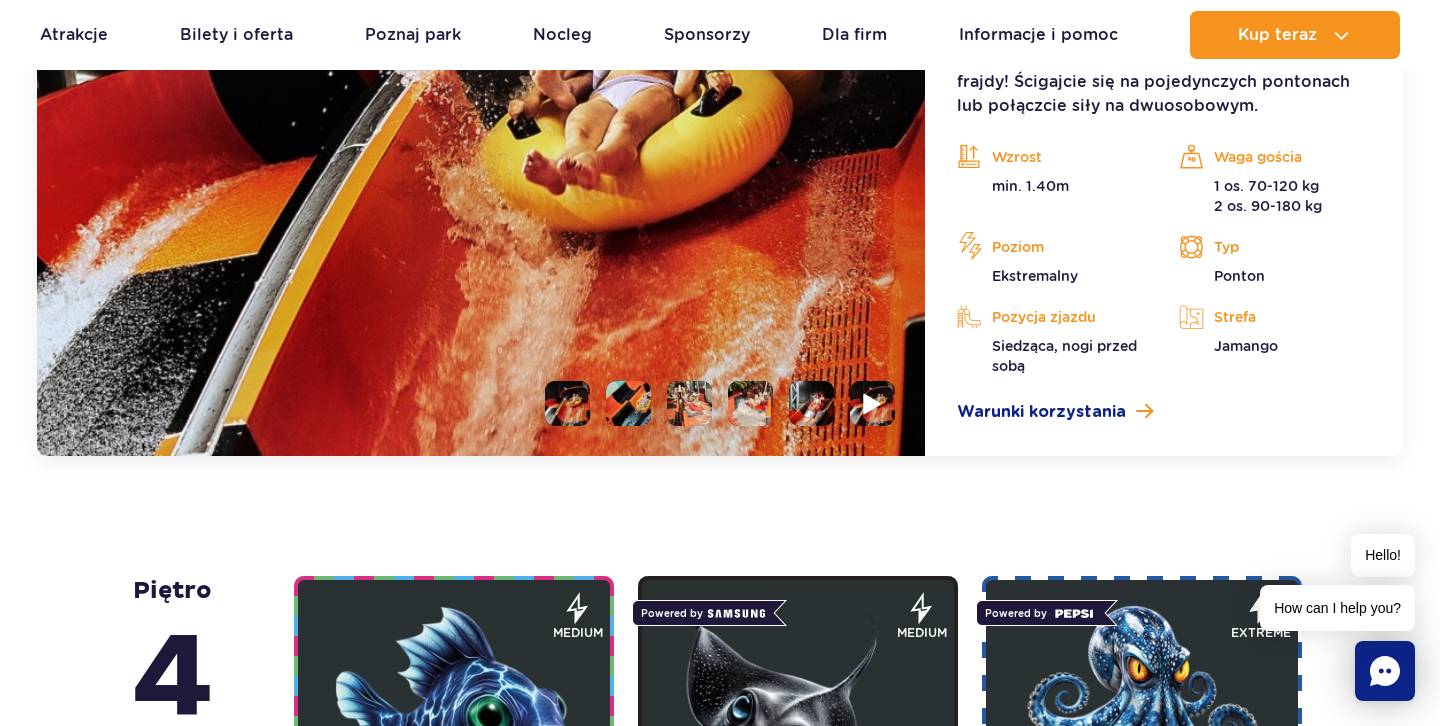 click at bounding box center (872, 403) 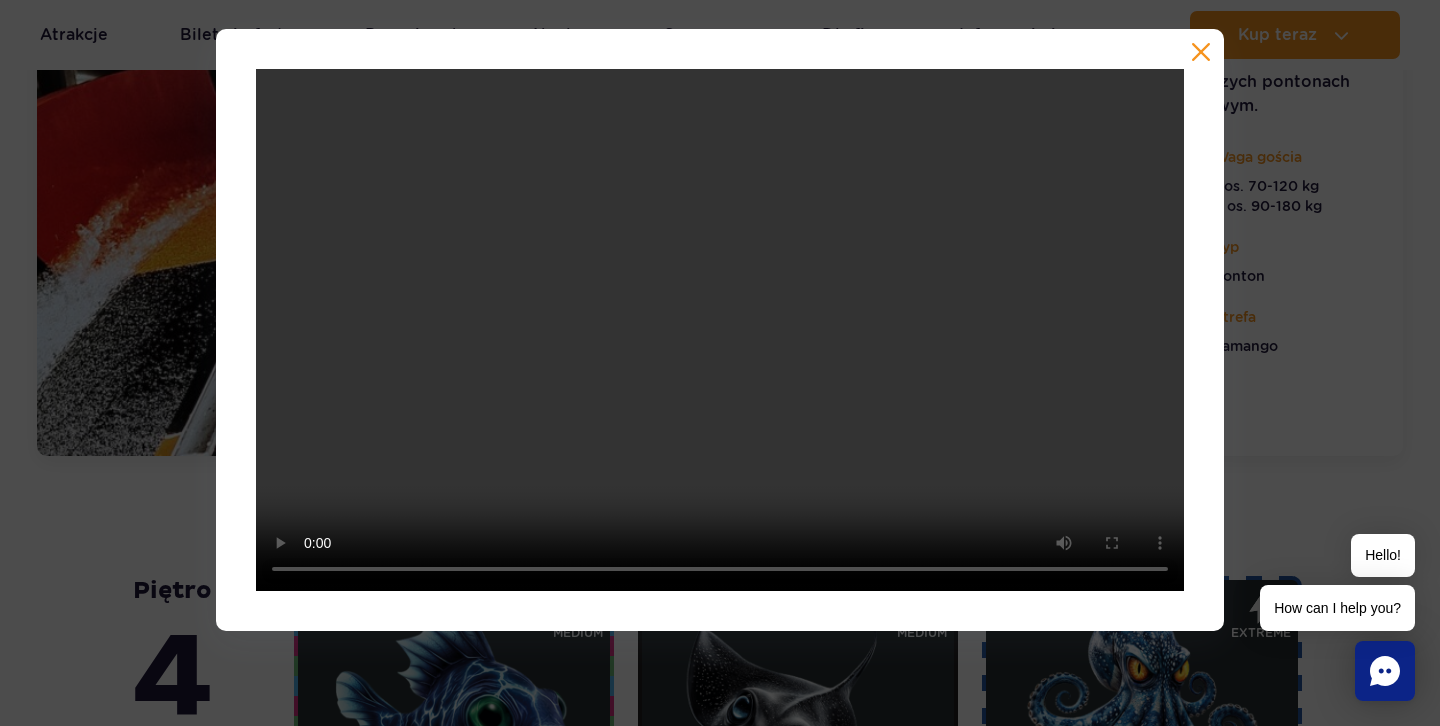 click at bounding box center [1201, 52] 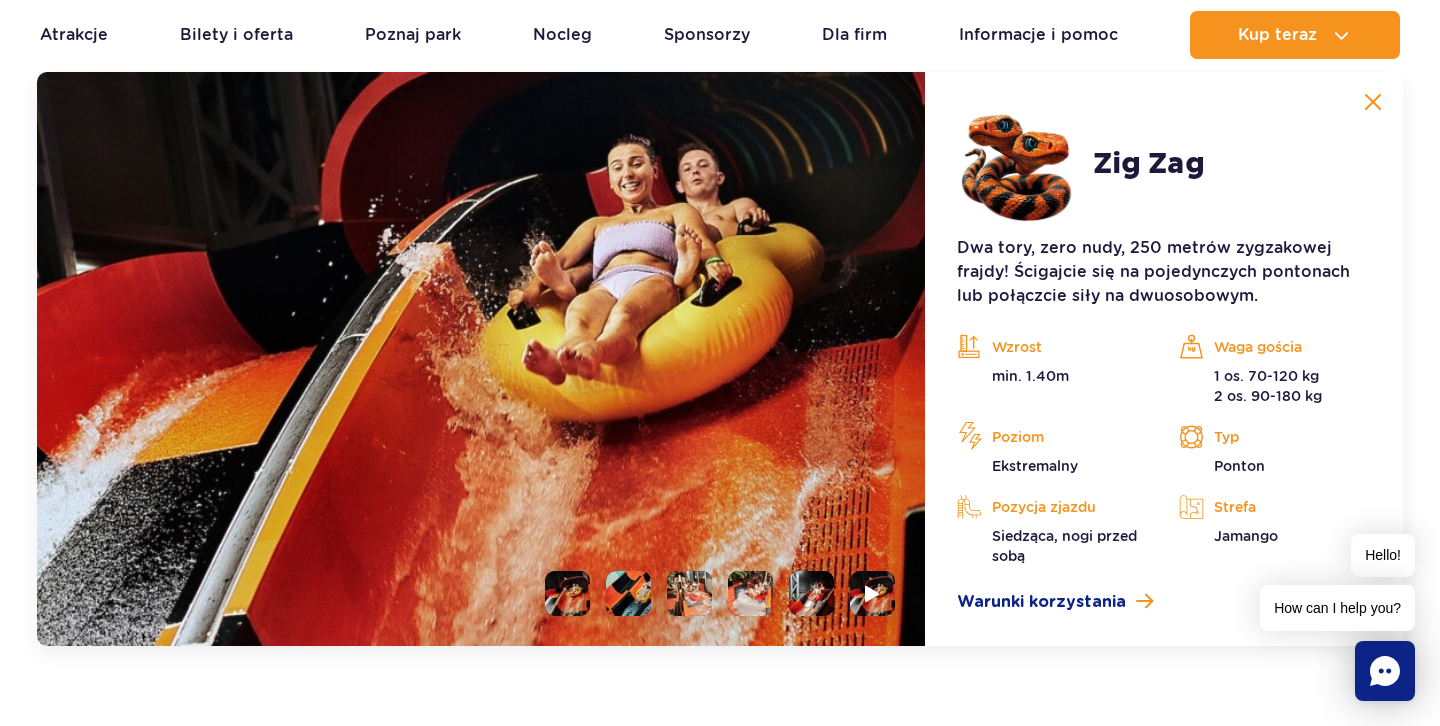 scroll, scrollTop: 1740, scrollLeft: 0, axis: vertical 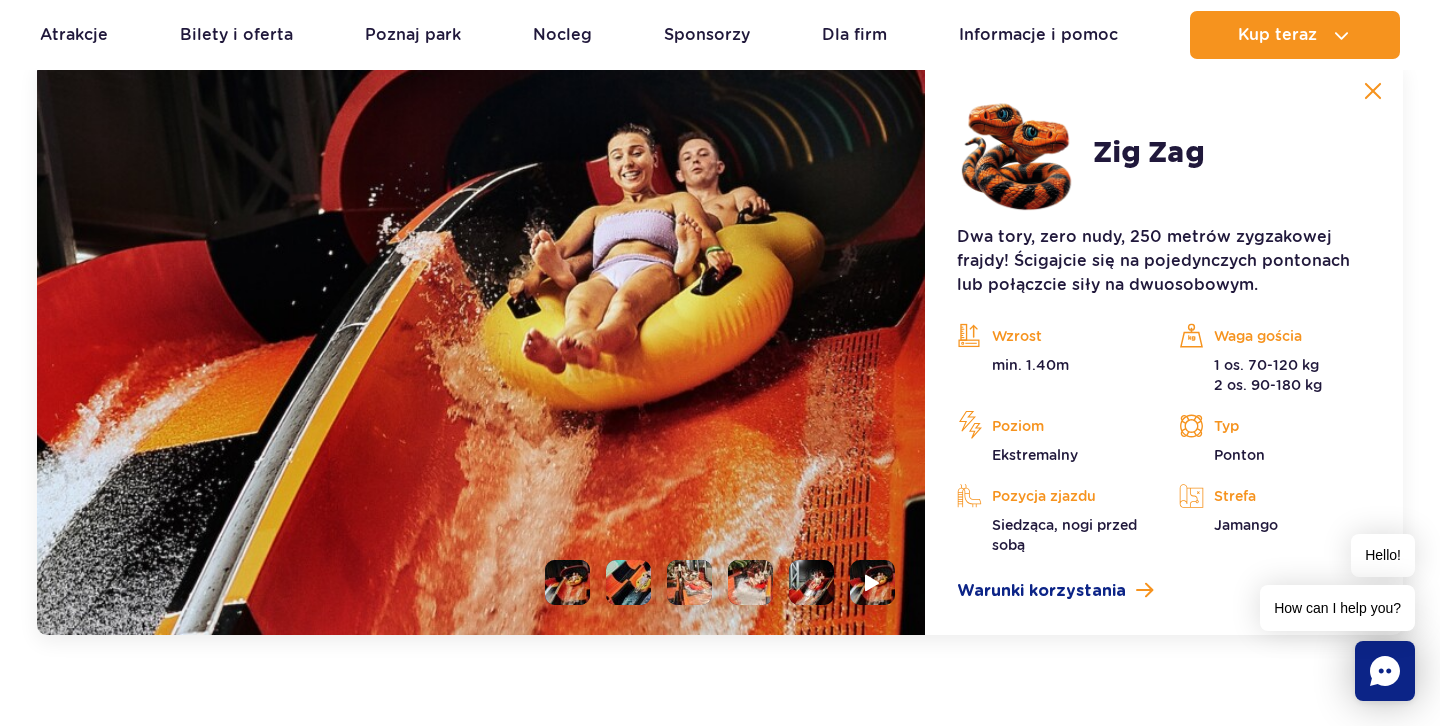 click at bounding box center [567, 582] 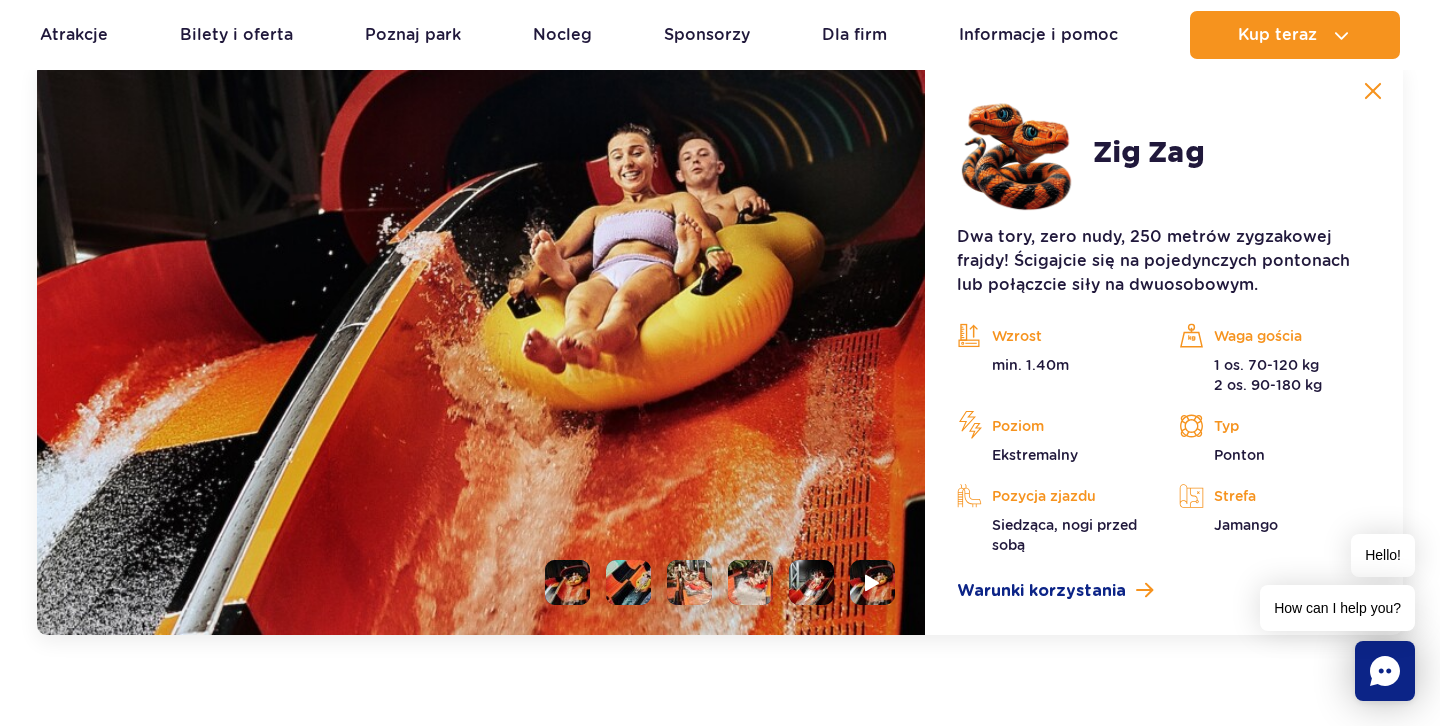 click at bounding box center [628, 582] 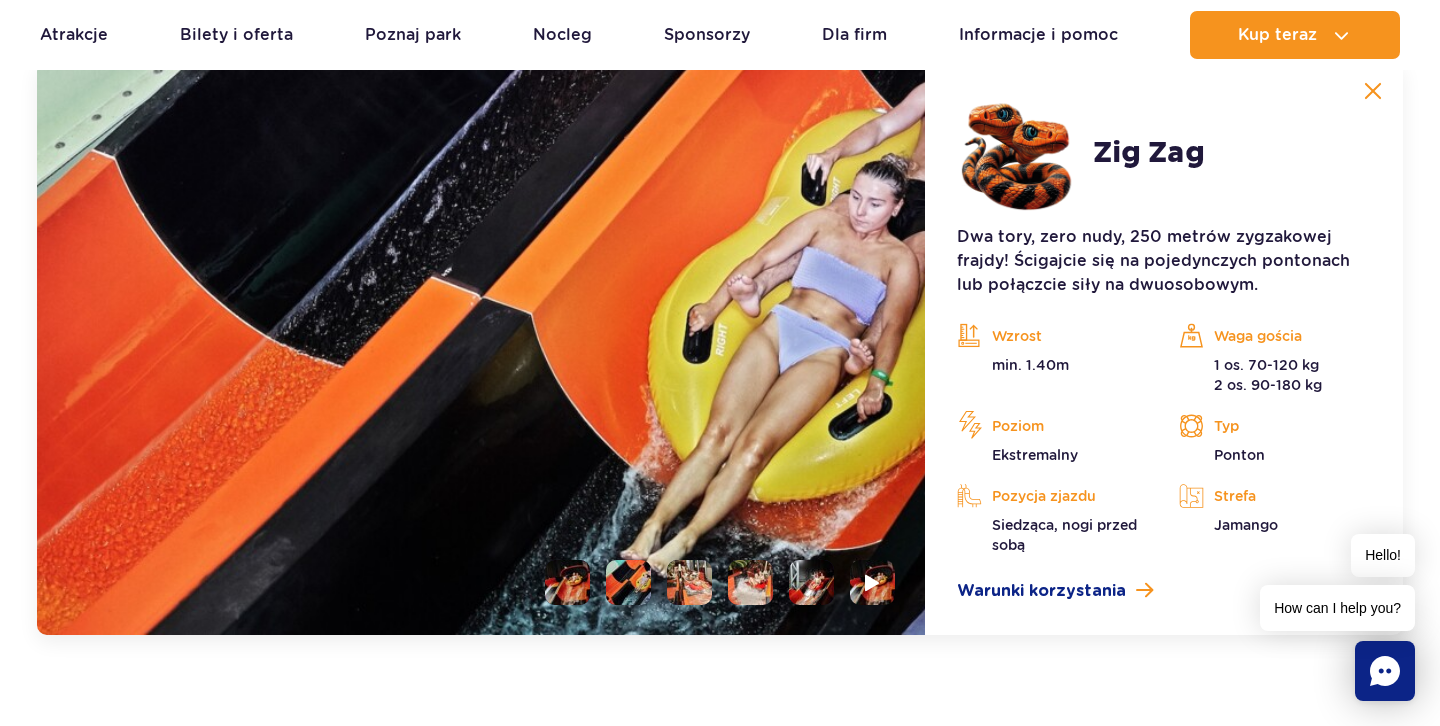 click at bounding box center [689, 582] 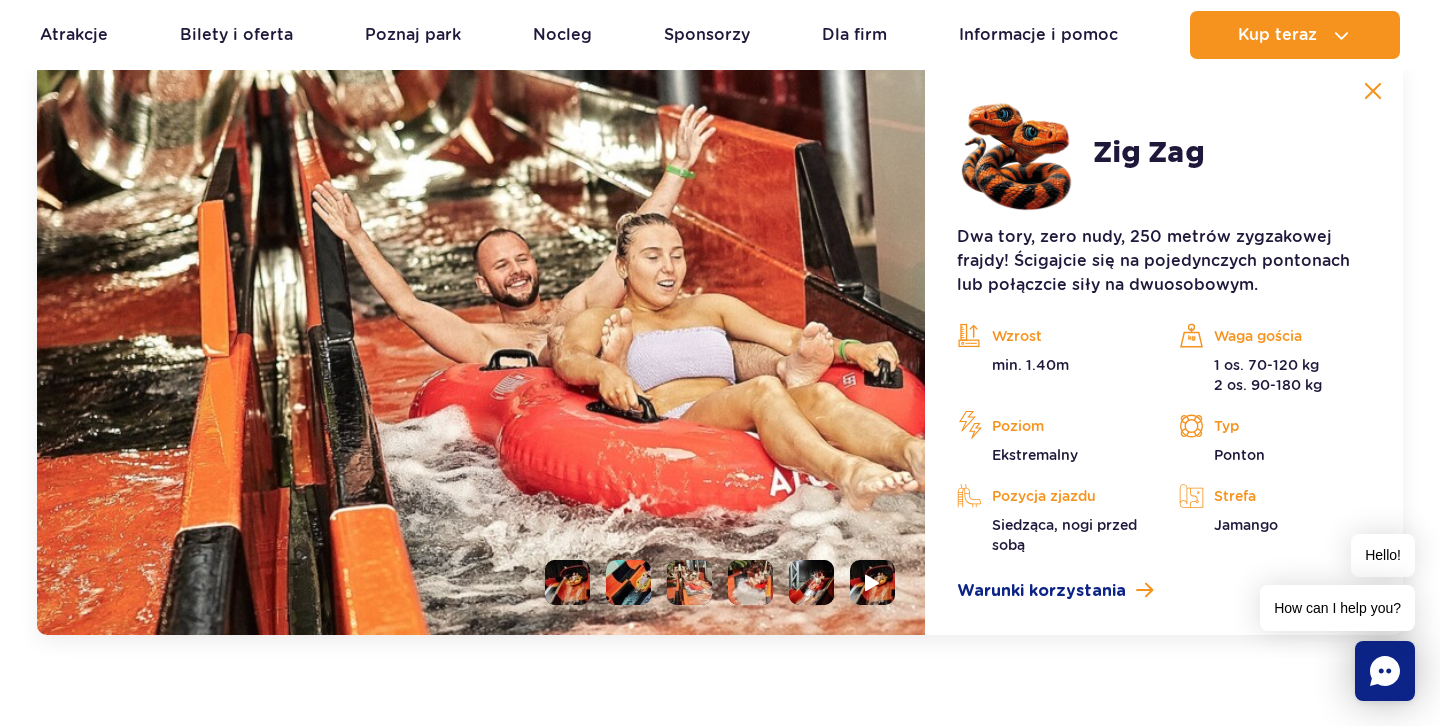 click at bounding box center (689, 582) 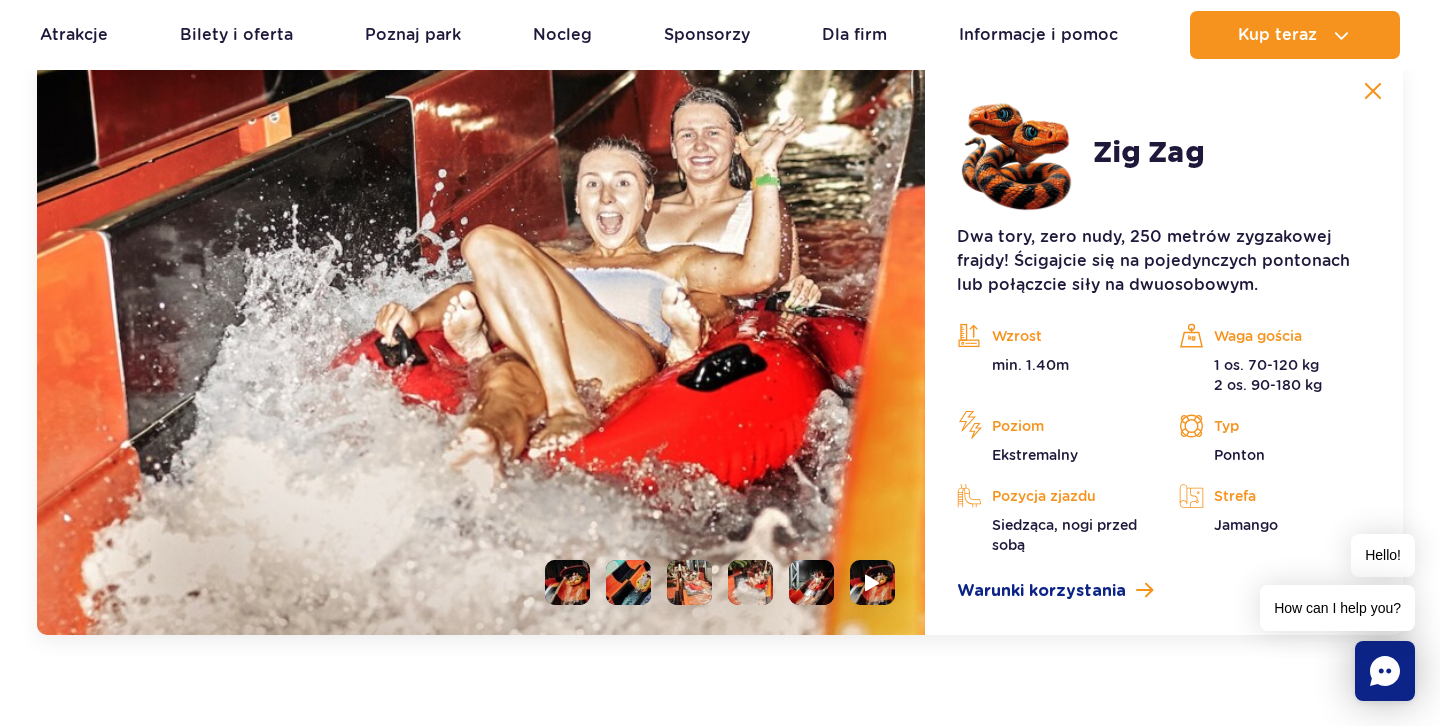 click at bounding box center [712, 582] 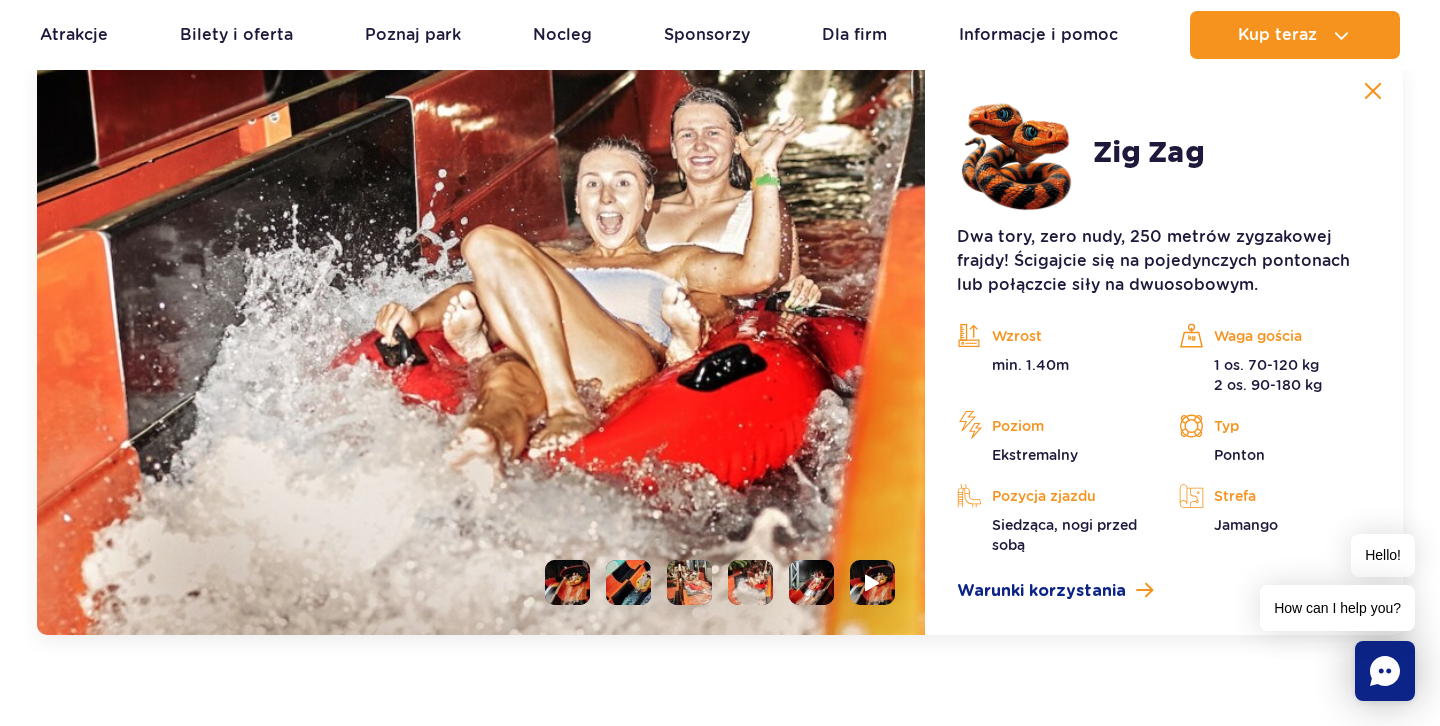 click at bounding box center (811, 582) 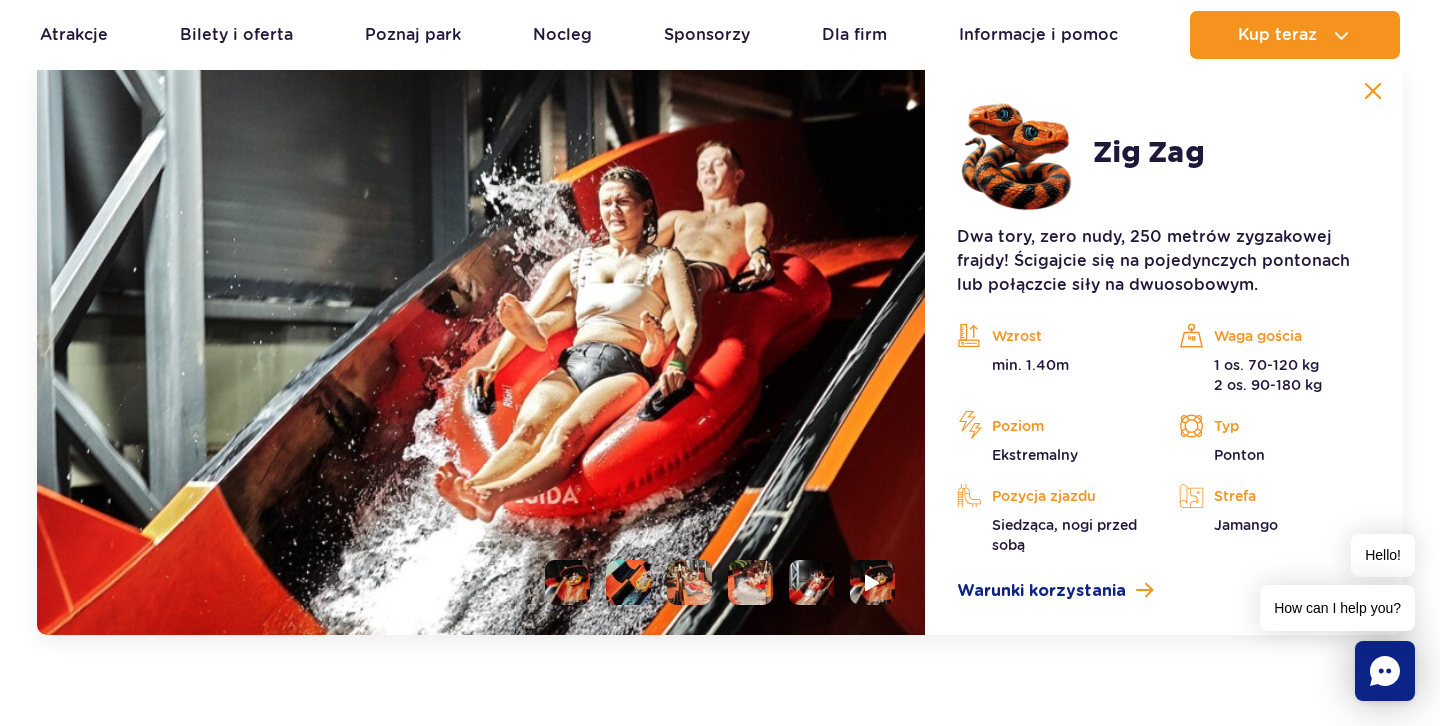 click at bounding box center (750, 582) 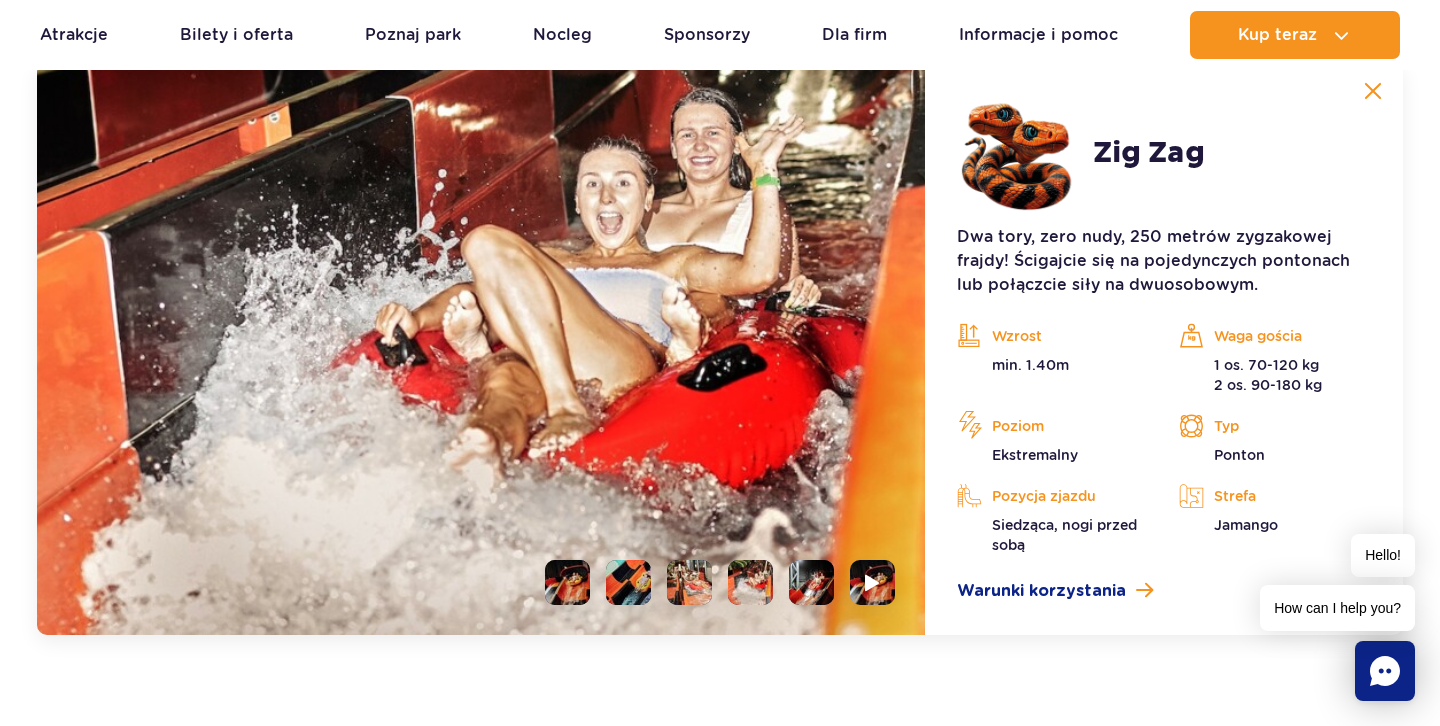 click at bounding box center (689, 582) 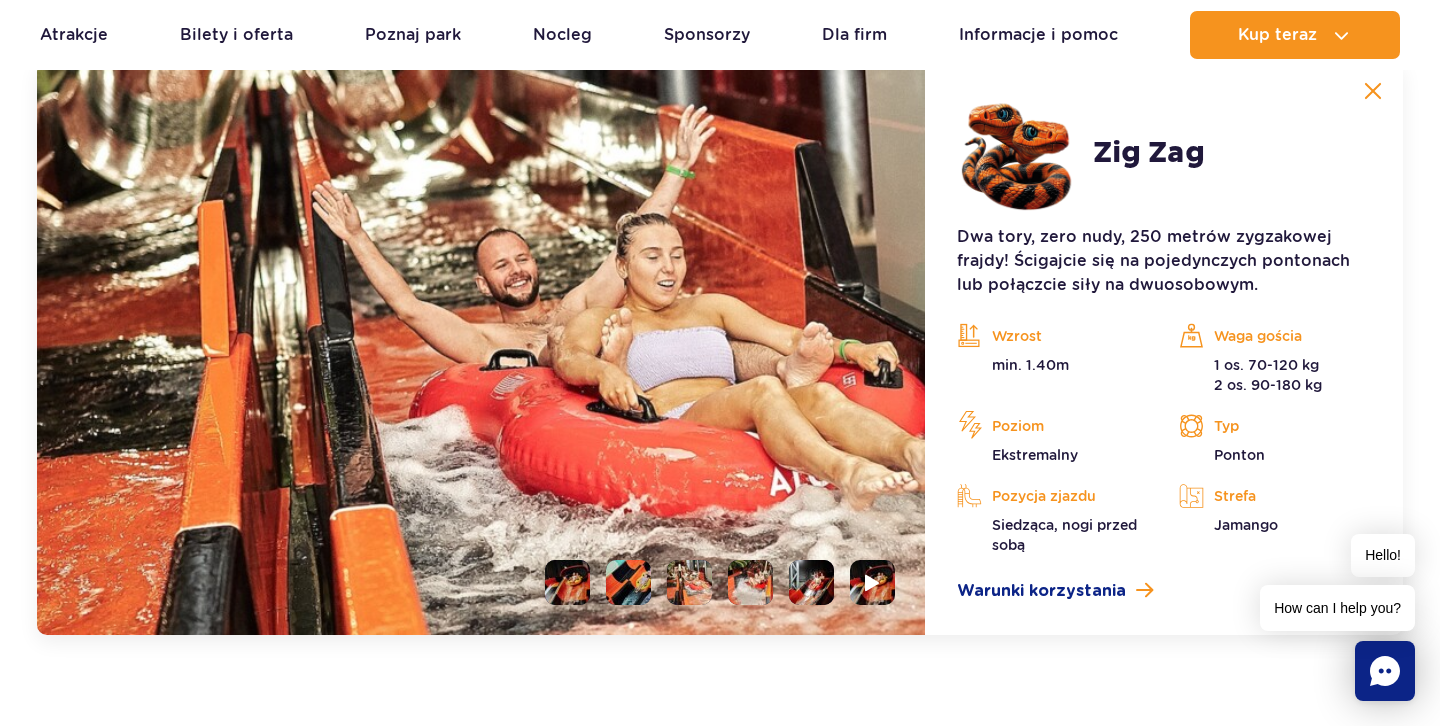 click at bounding box center (628, 582) 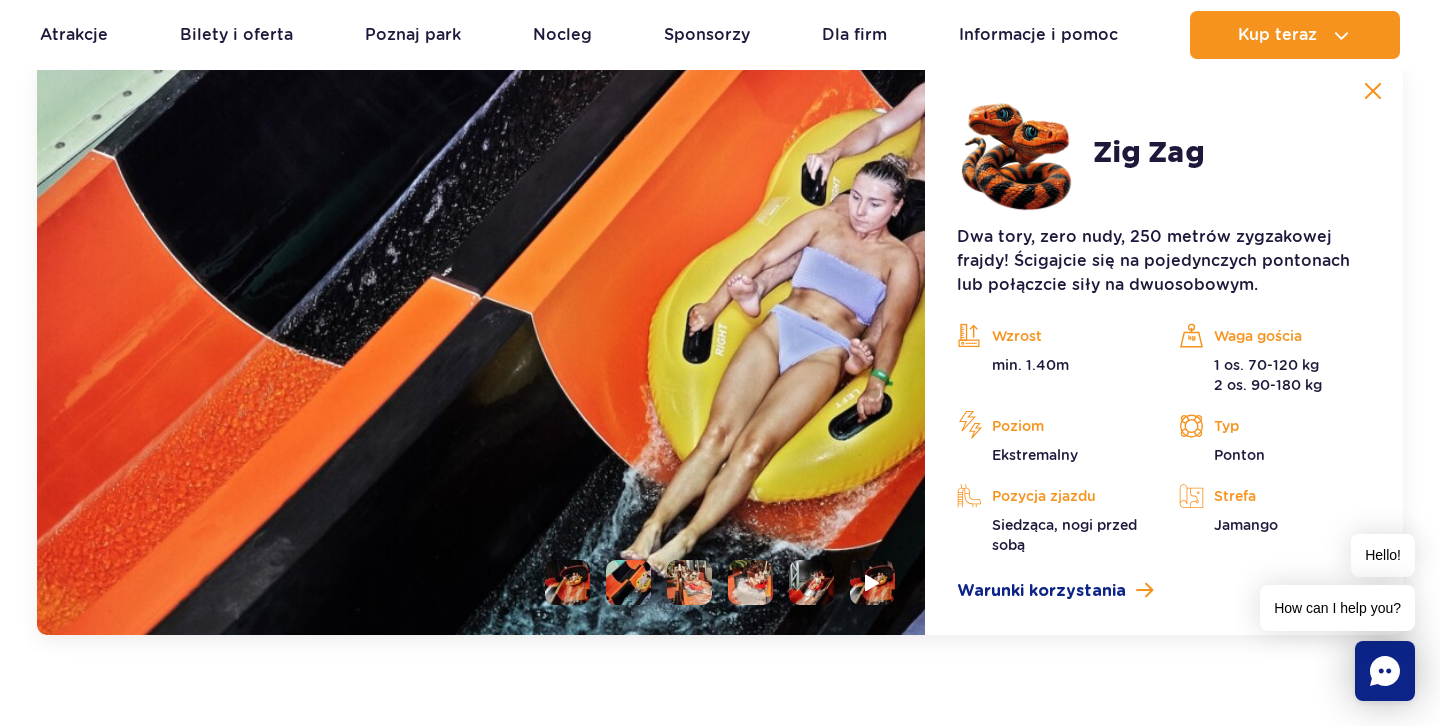 click at bounding box center [567, 582] 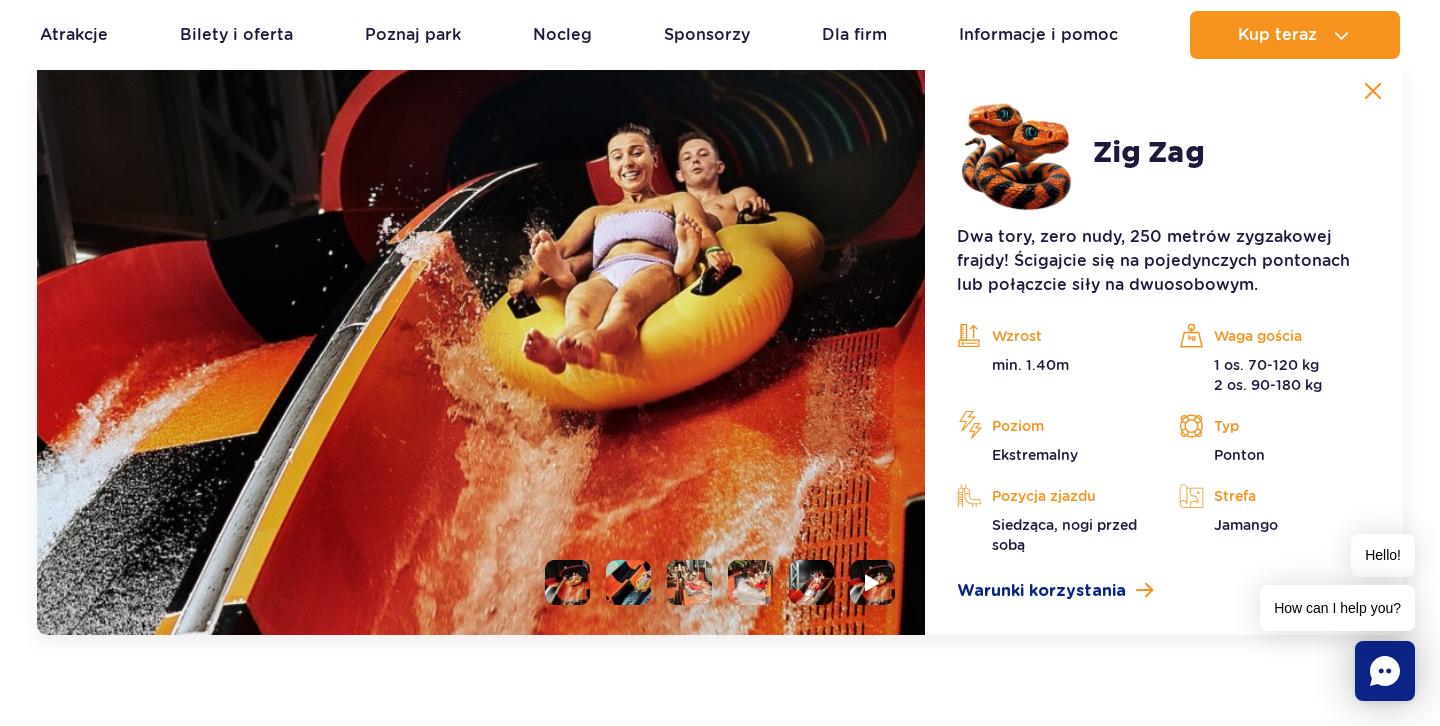 click at bounding box center [811, 582] 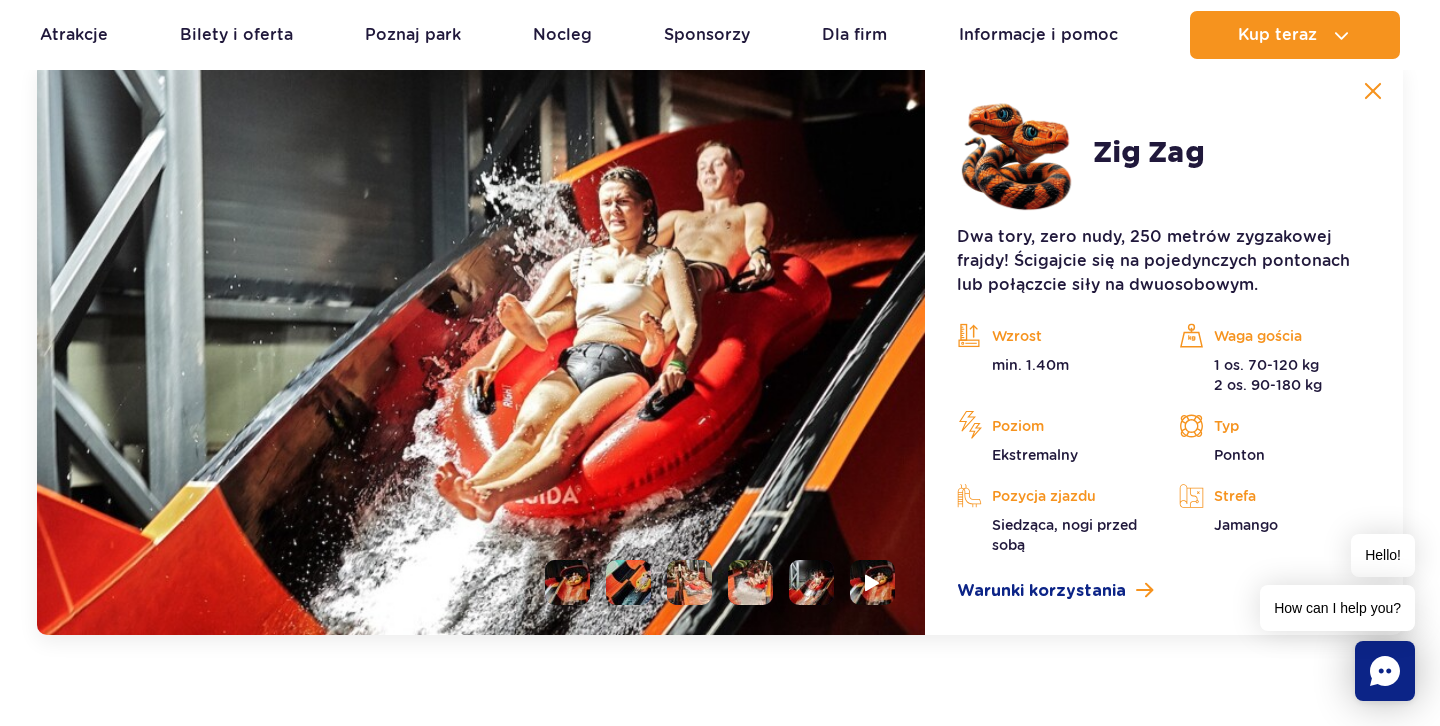 click at bounding box center (1373, 91) 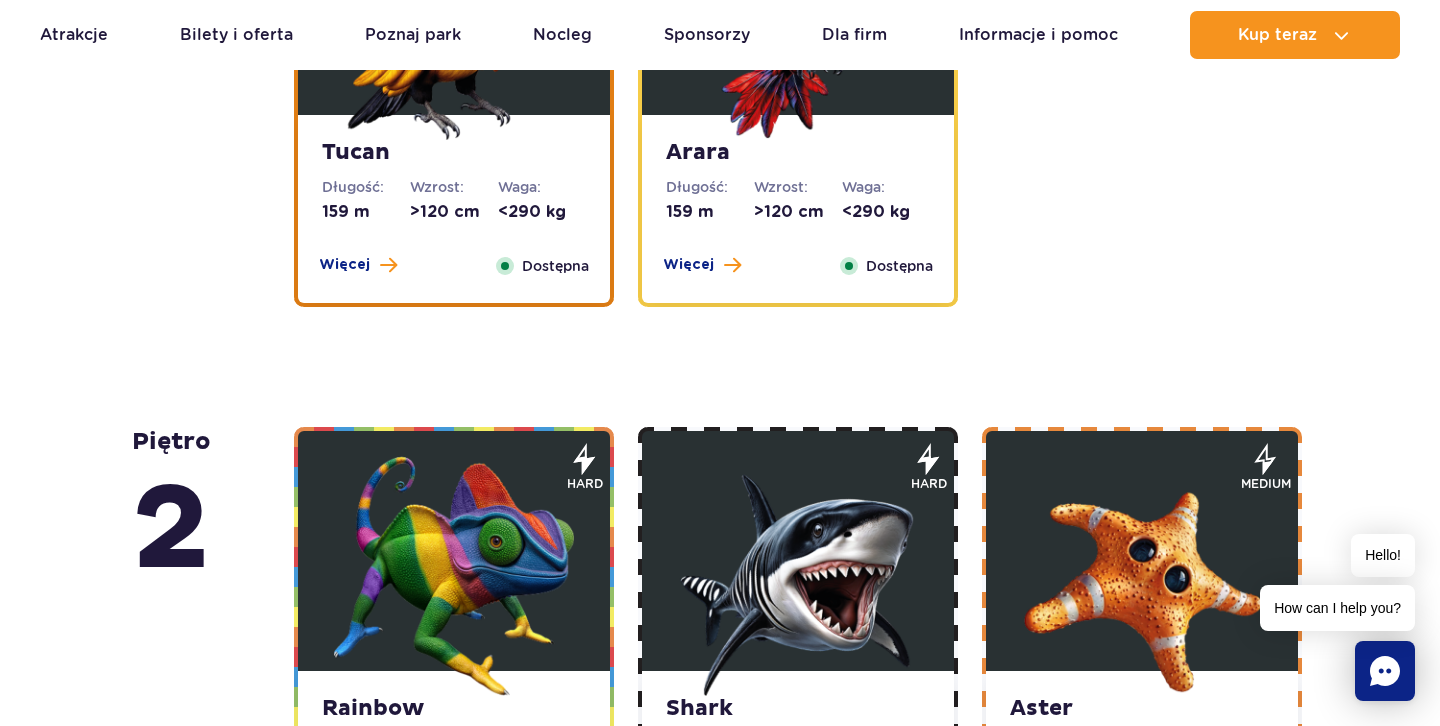 click on "Tucan" at bounding box center [454, 153] 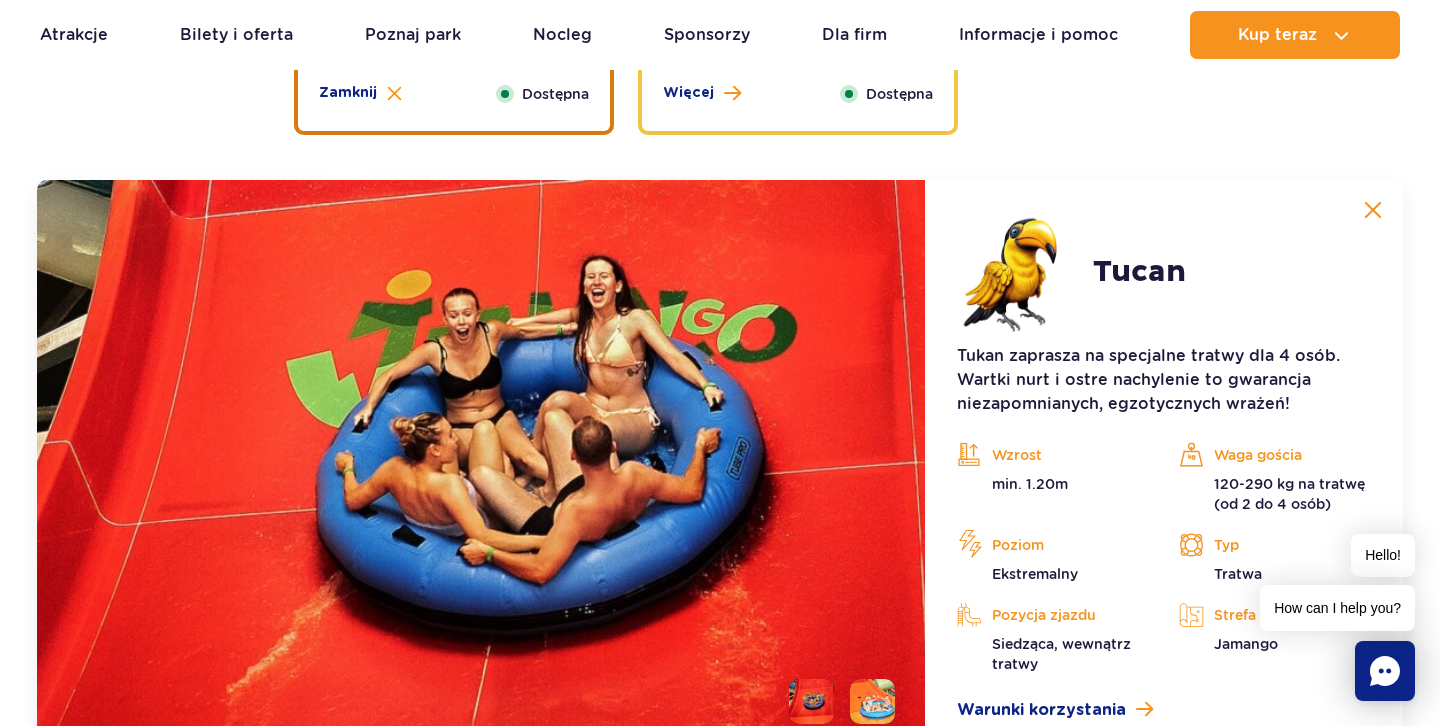 scroll, scrollTop: 3269, scrollLeft: 0, axis: vertical 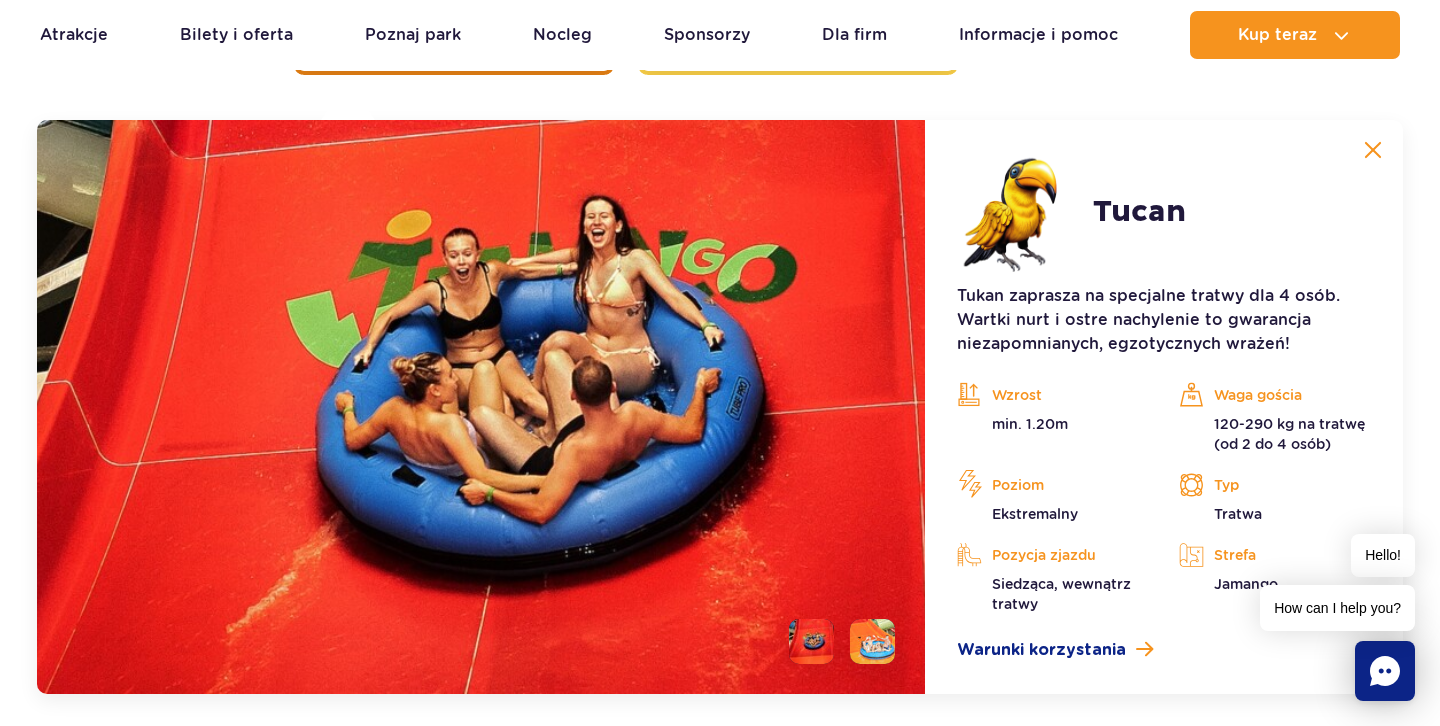click at bounding box center (1373, 150) 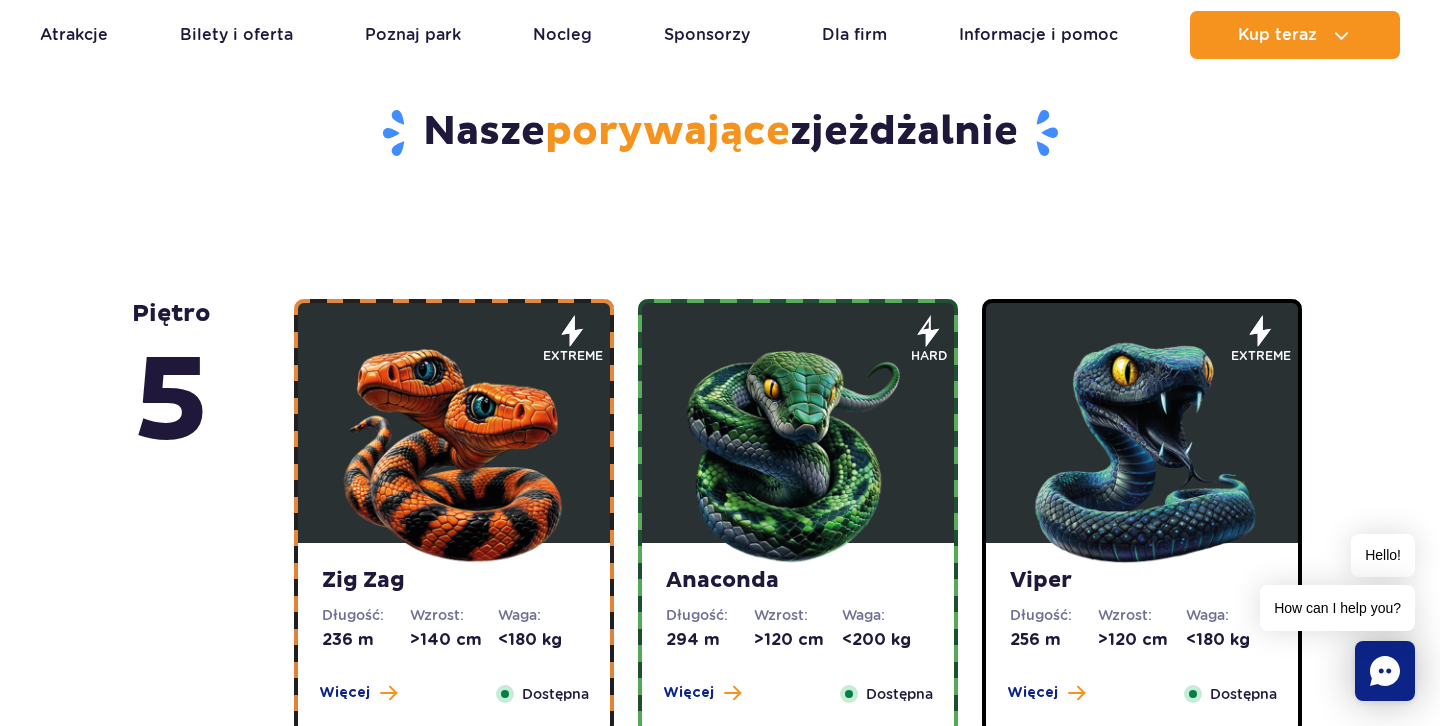scroll, scrollTop: 1019, scrollLeft: 0, axis: vertical 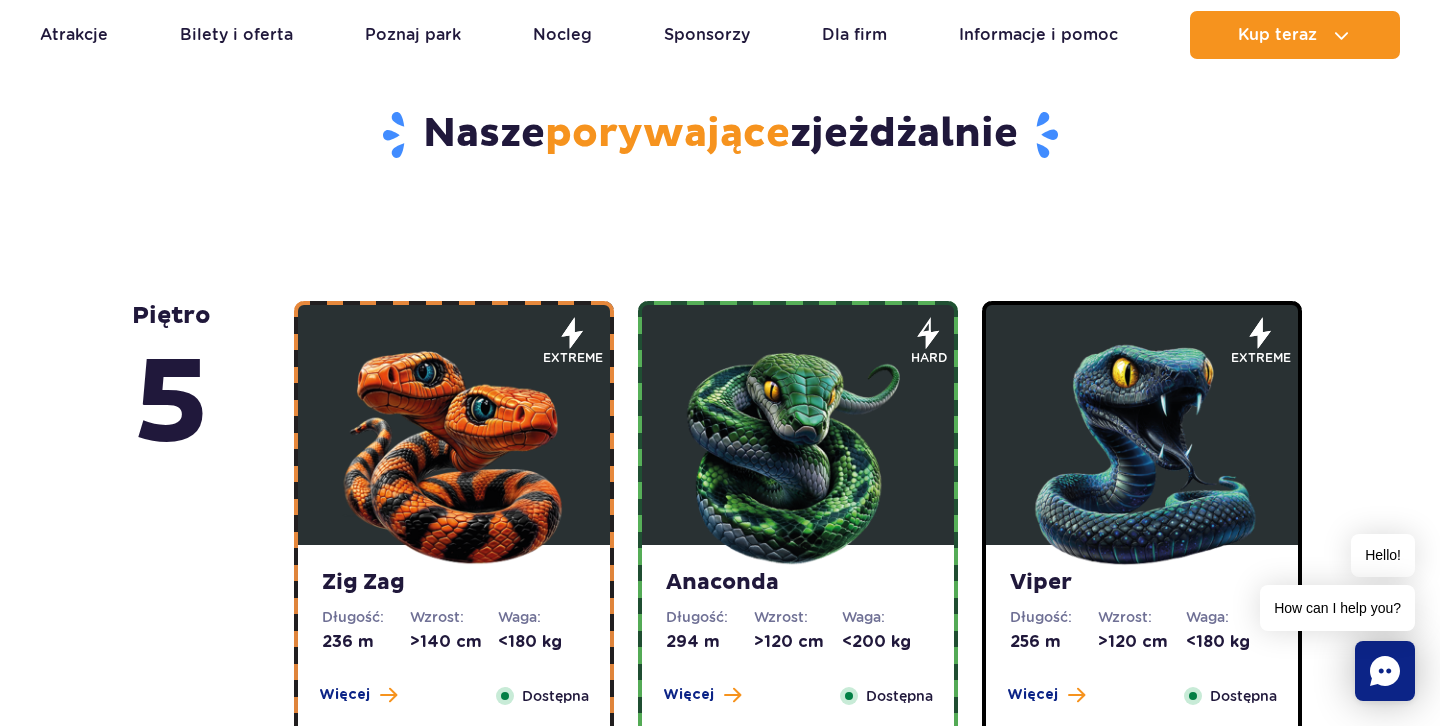 click on "Anaconda" at bounding box center (798, 583) 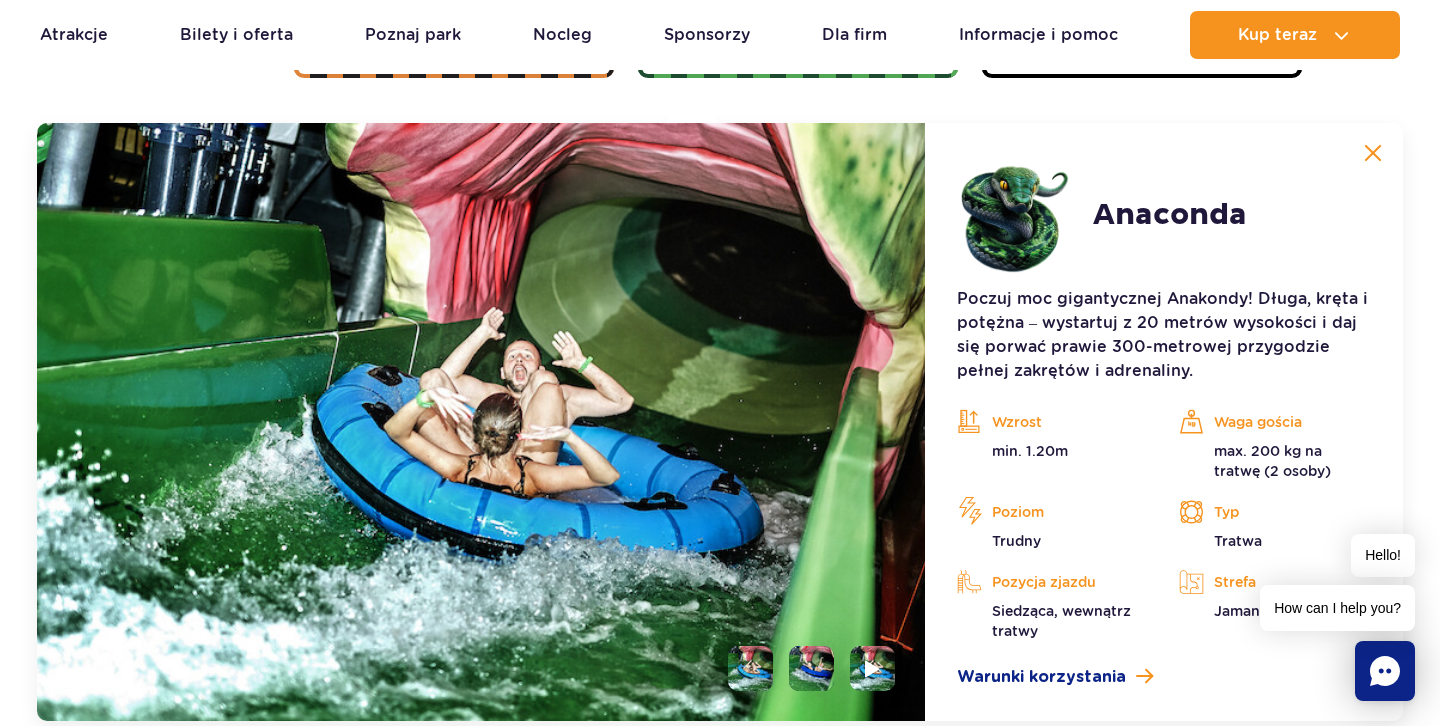 scroll, scrollTop: 1647, scrollLeft: 0, axis: vertical 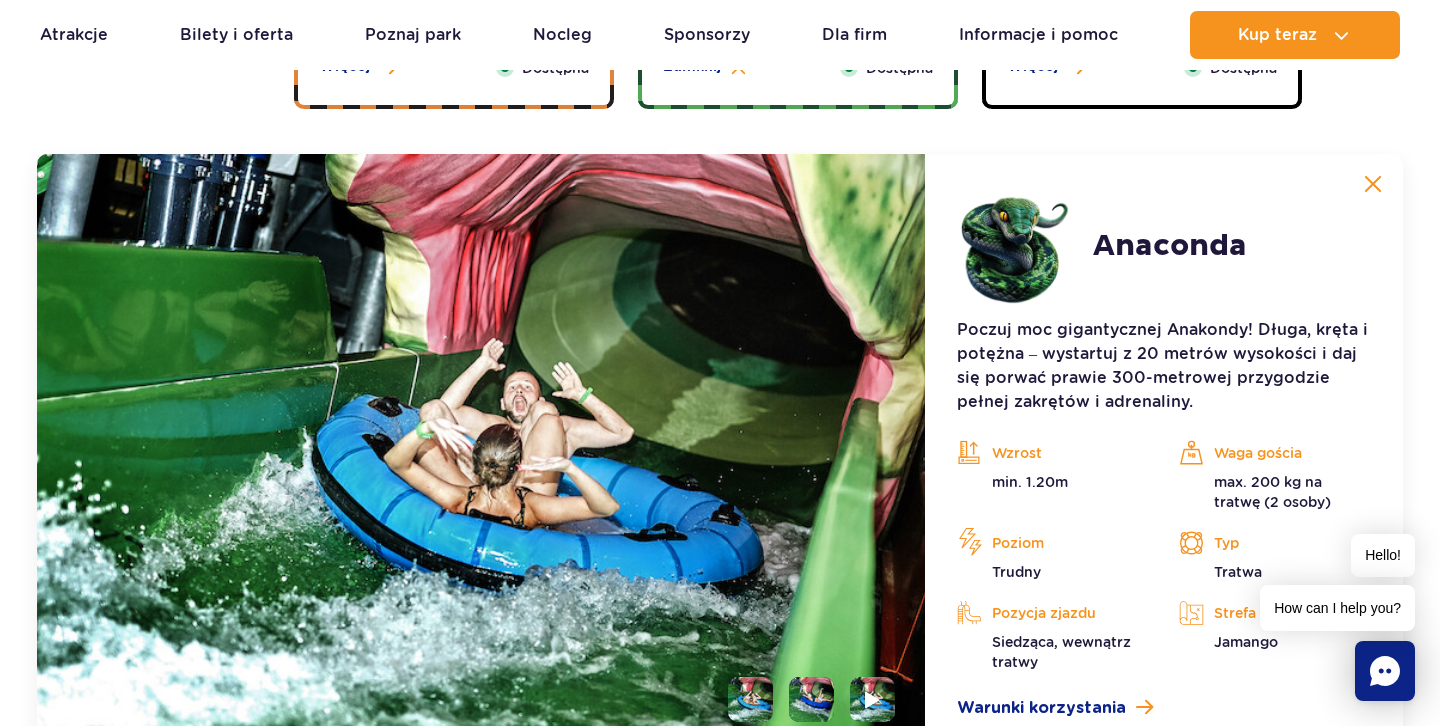 click at bounding box center [1373, 184] 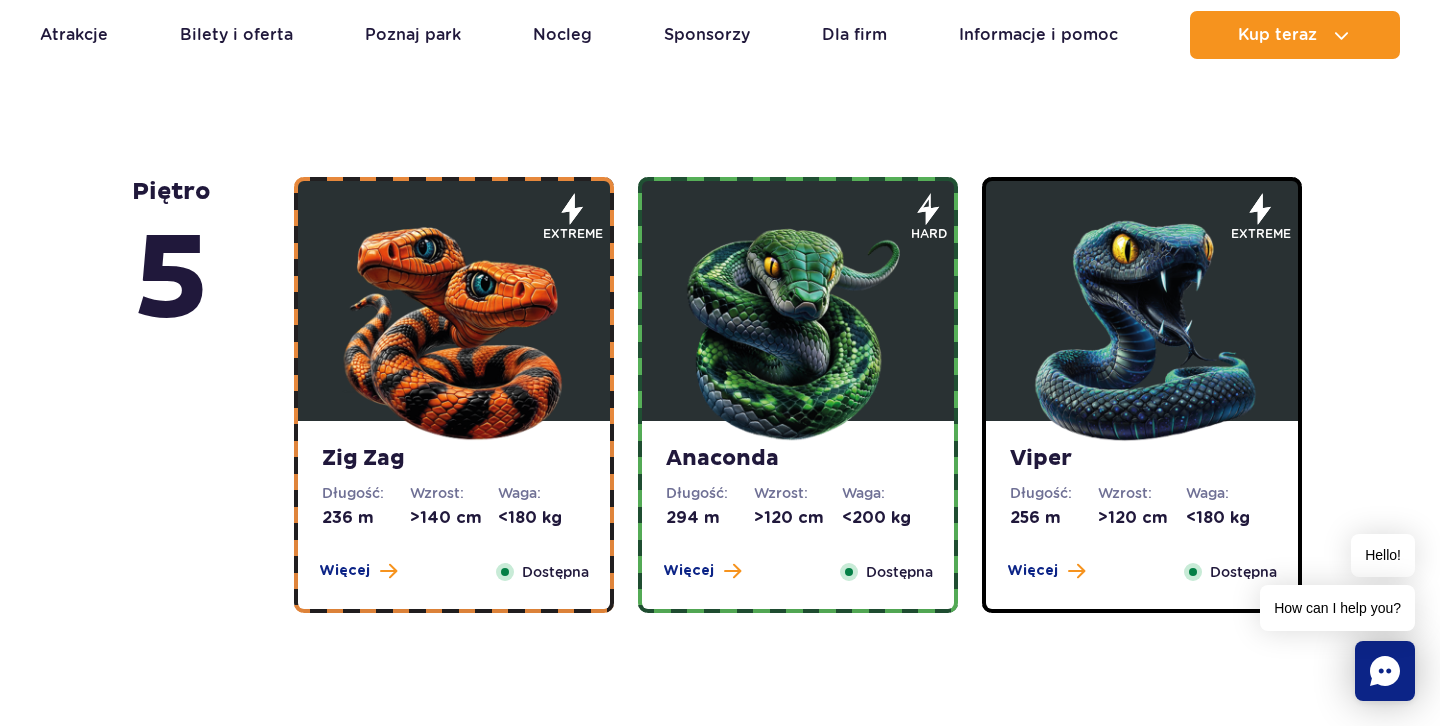 scroll, scrollTop: 1227, scrollLeft: 0, axis: vertical 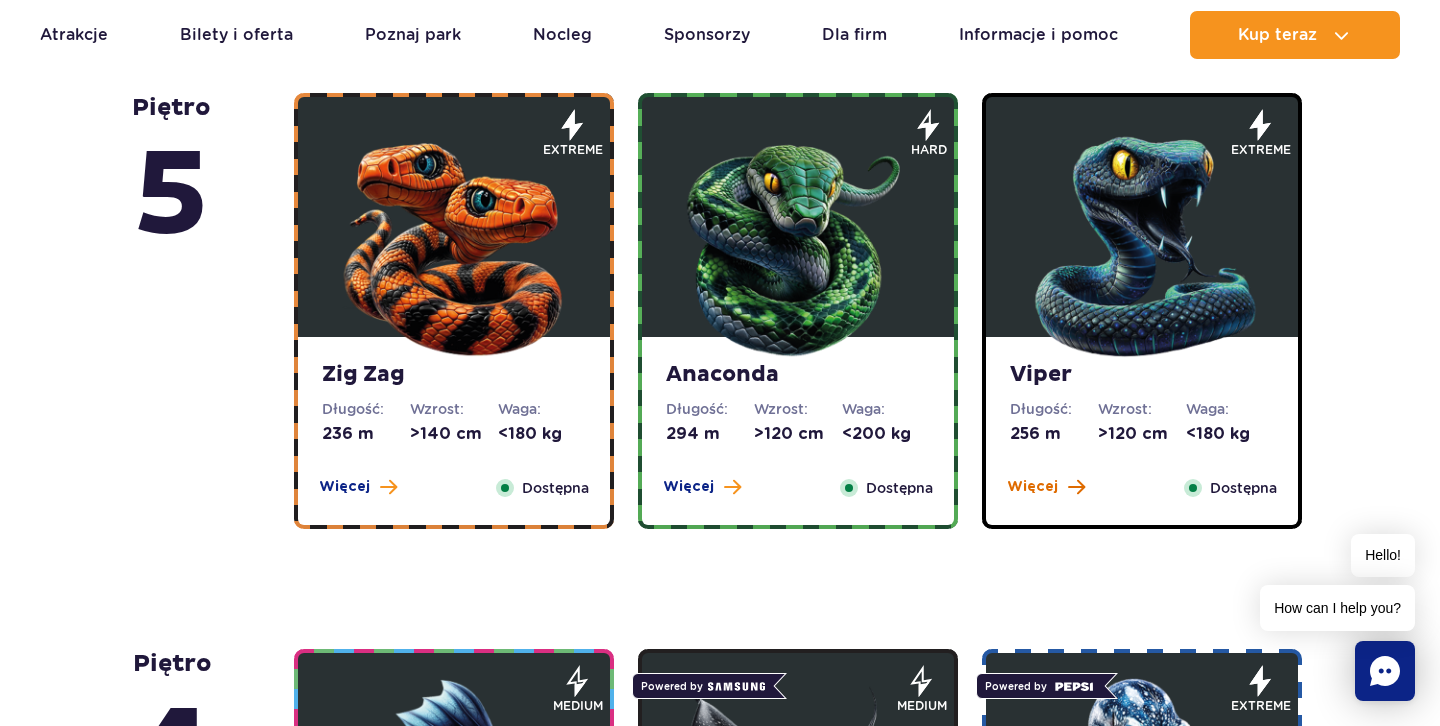 click on "Więcej" at bounding box center [1032, 487] 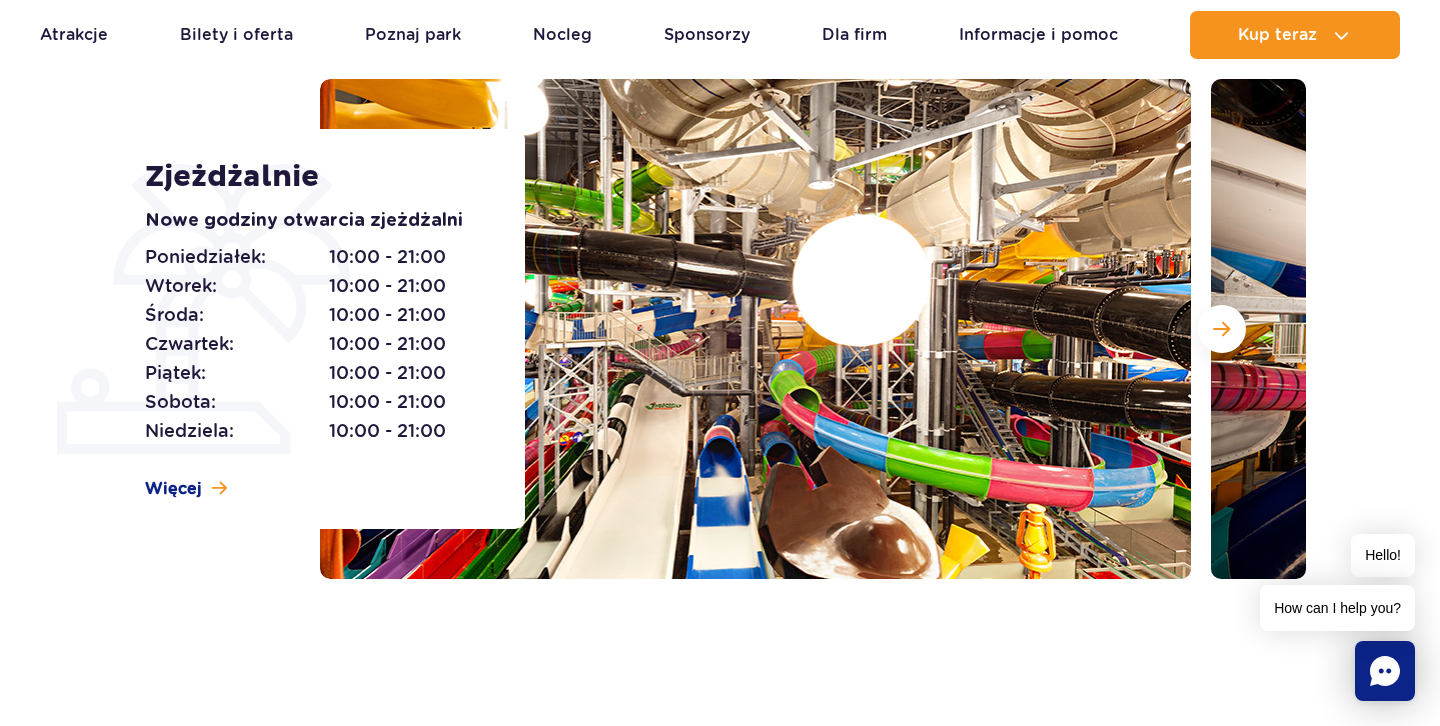 scroll, scrollTop: 243, scrollLeft: 0, axis: vertical 